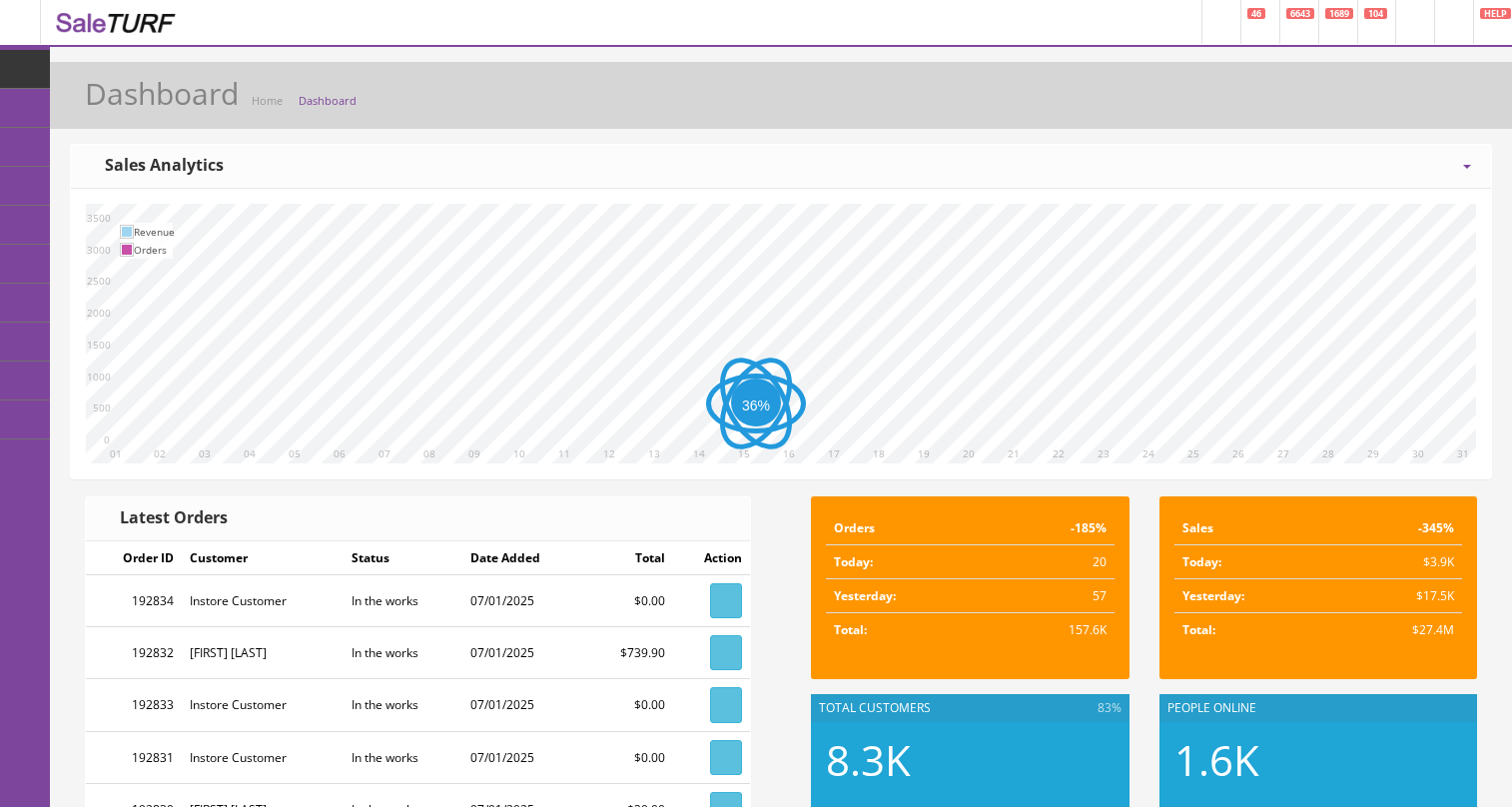 scroll, scrollTop: 0, scrollLeft: 0, axis: both 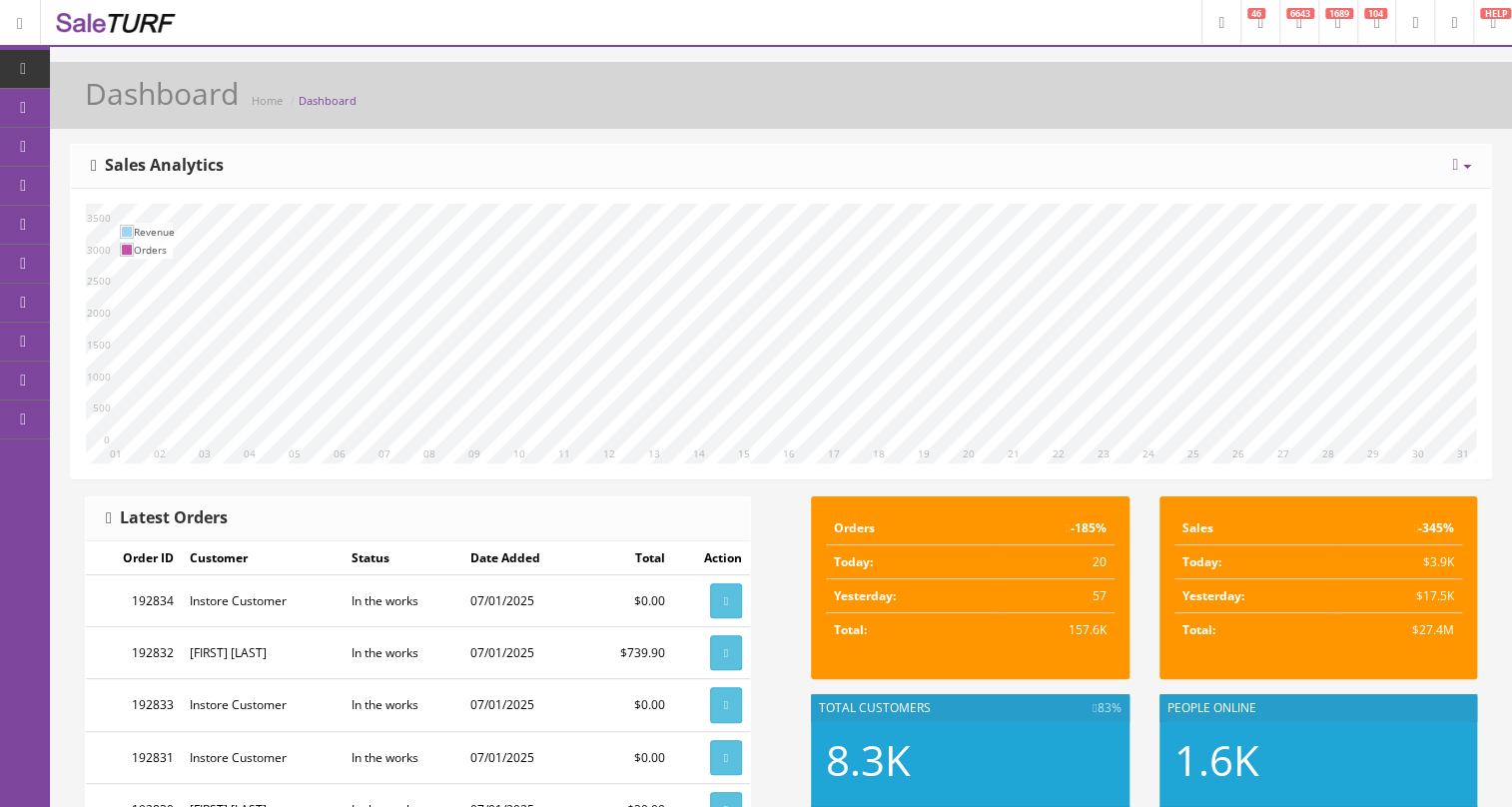 click at bounding box center [105, 185] 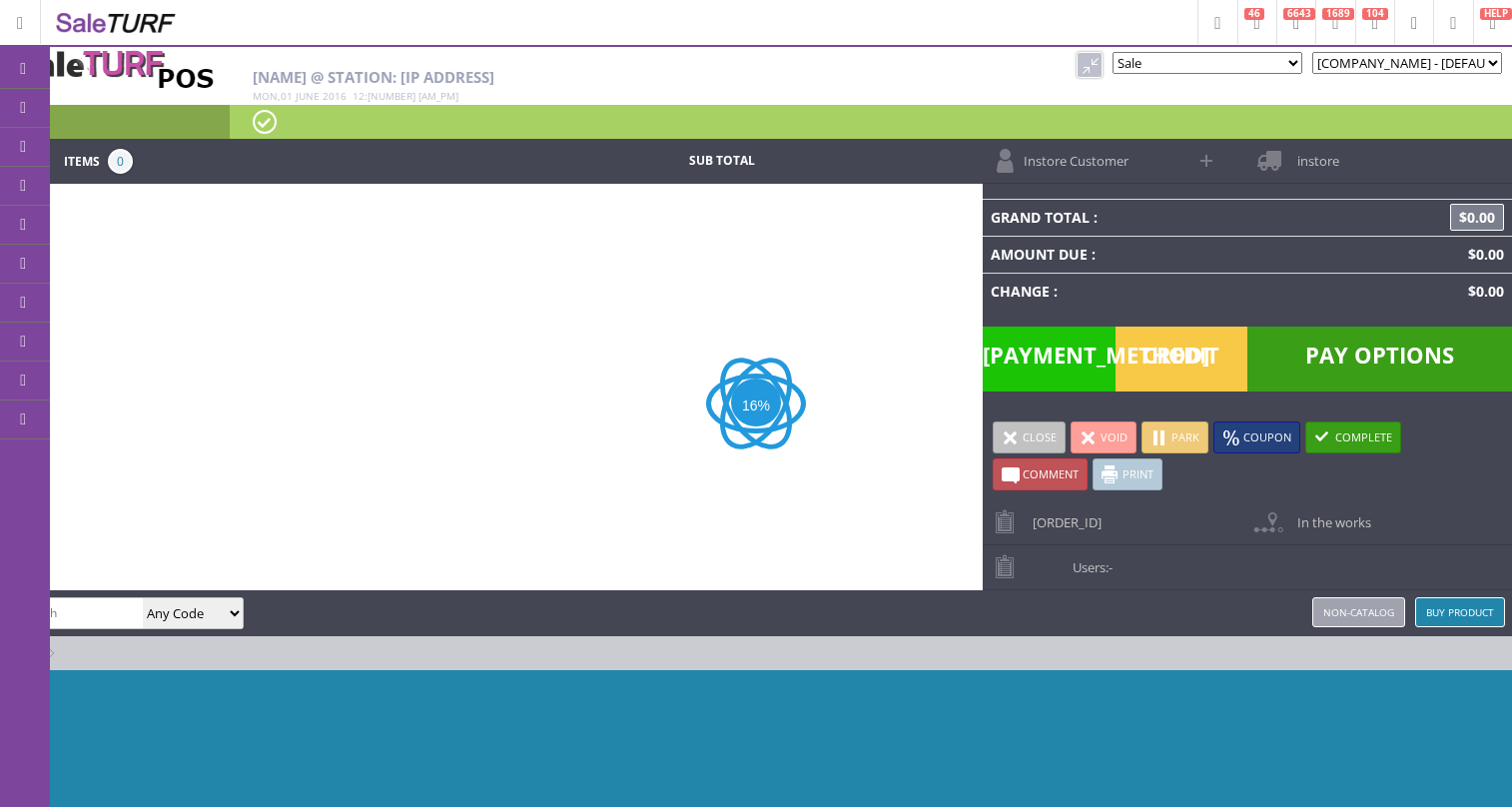 scroll, scrollTop: 0, scrollLeft: 0, axis: both 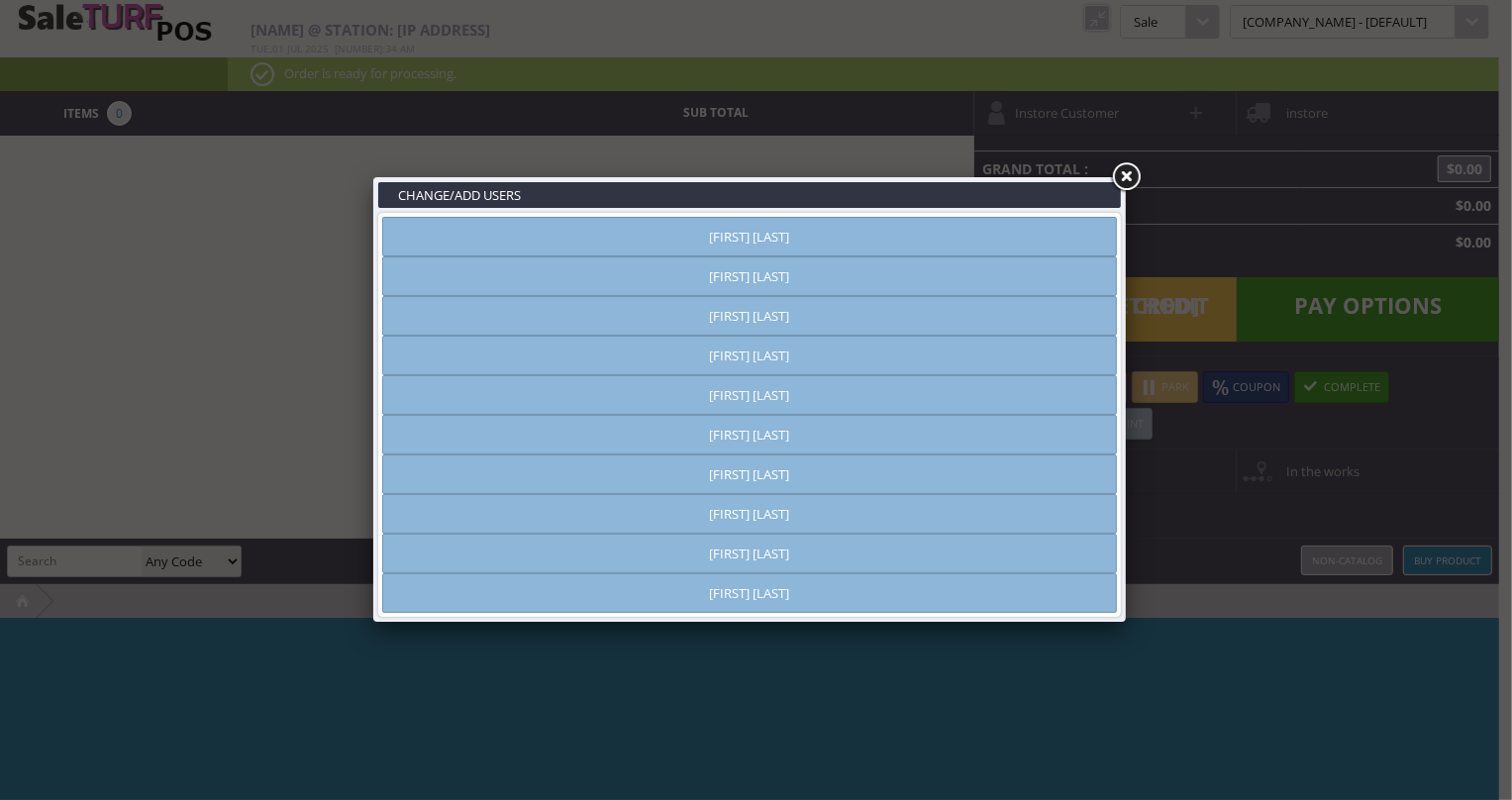 type on "[FIRST] [LAST]" 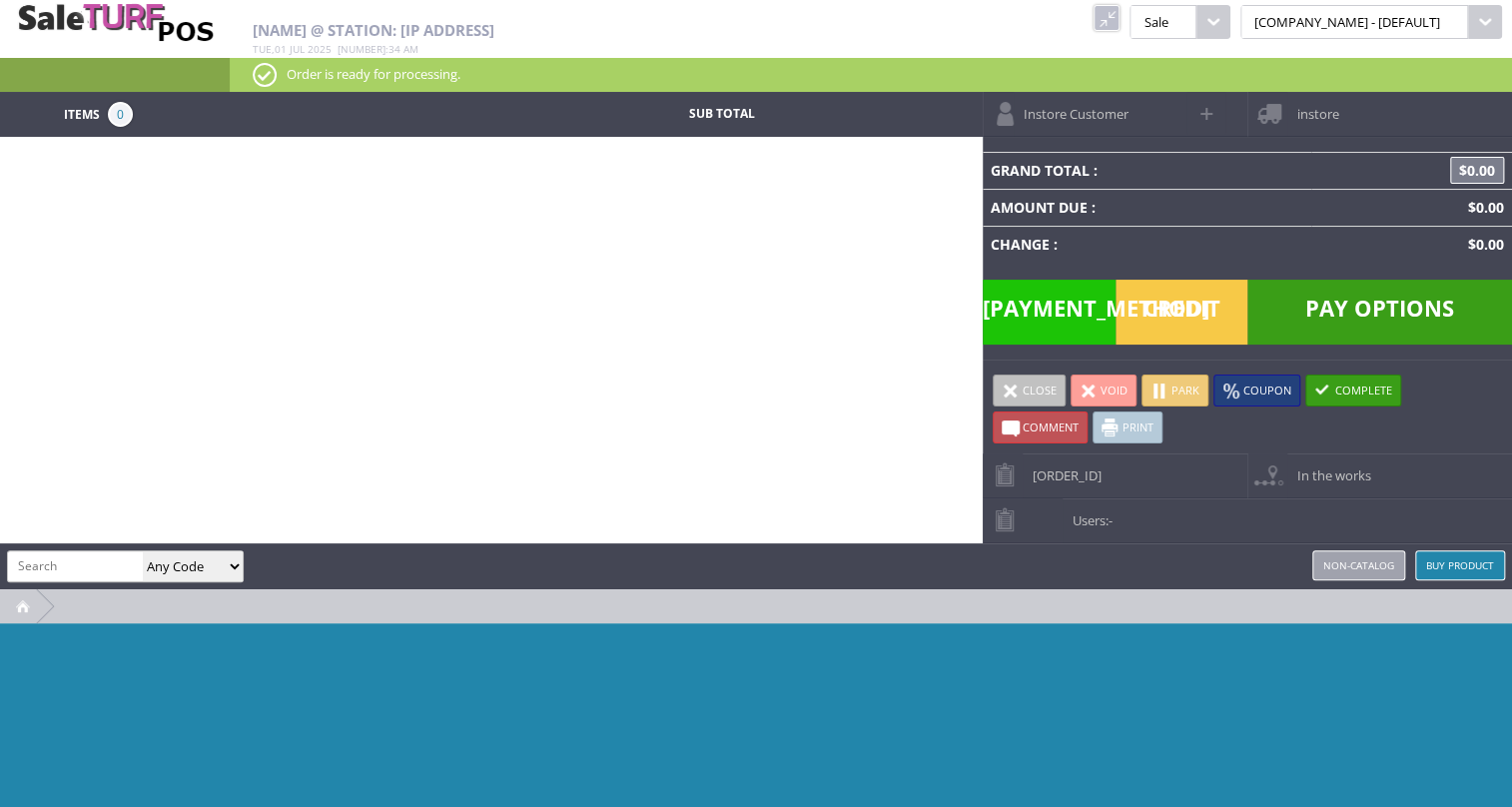 click on "Items   0
Sub Total
Instore Customer
instore
Grand Total :
$0.00
Amount Due :
$0.00
Change :
$0.00
Pay Options
Credit Cash
Coupon
Comment
Print
Save
Email Invoice
Close
Void
Park
Coupon
Complete
Comment
Print
192835
In the works
Users:
-" at bounding box center [756, 507] 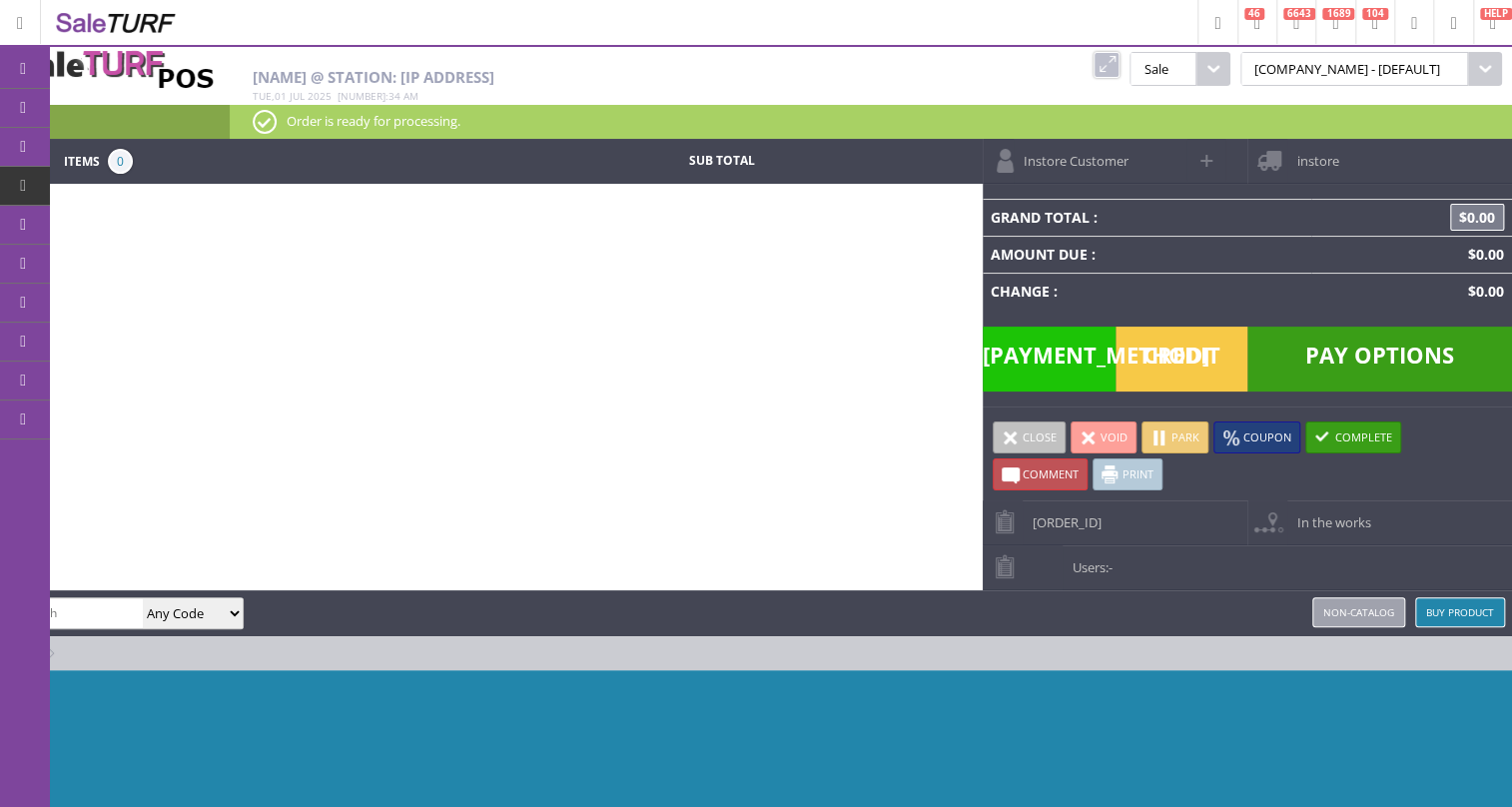 click on "Products" at bounding box center [155, 109] 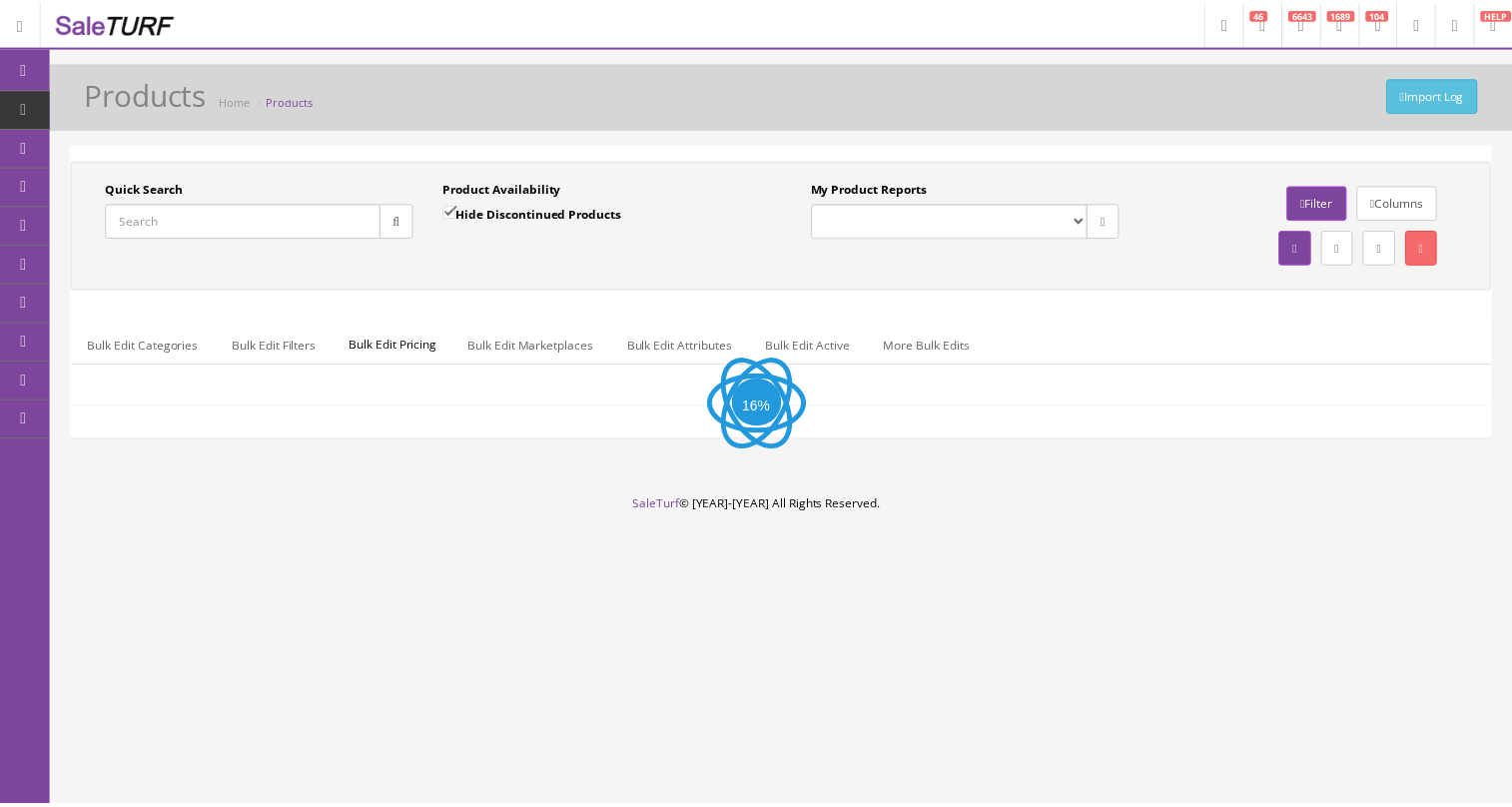scroll, scrollTop: 0, scrollLeft: 0, axis: both 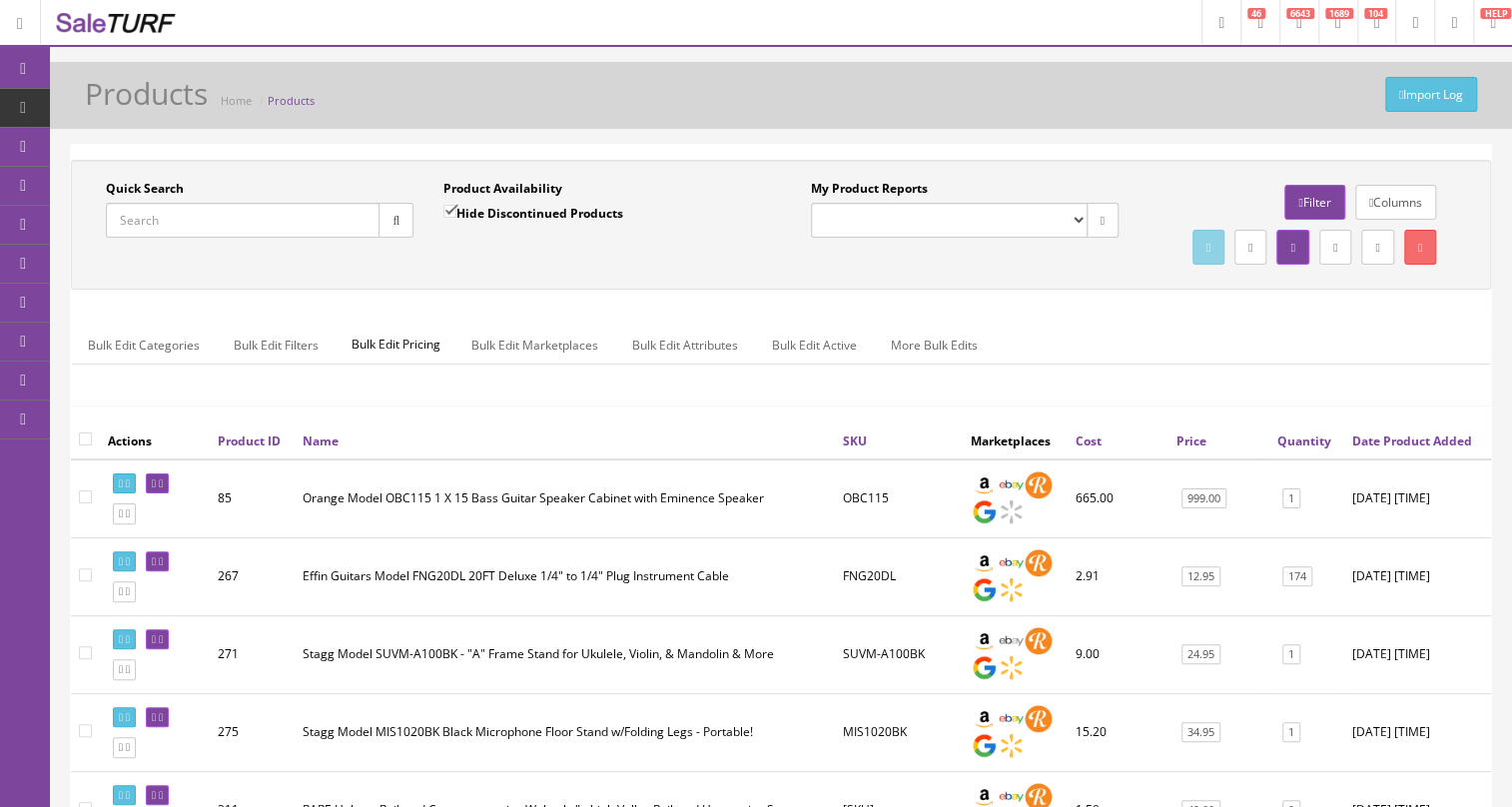 click on "Import Log
Products
Home
Products" at bounding box center (781, 101) 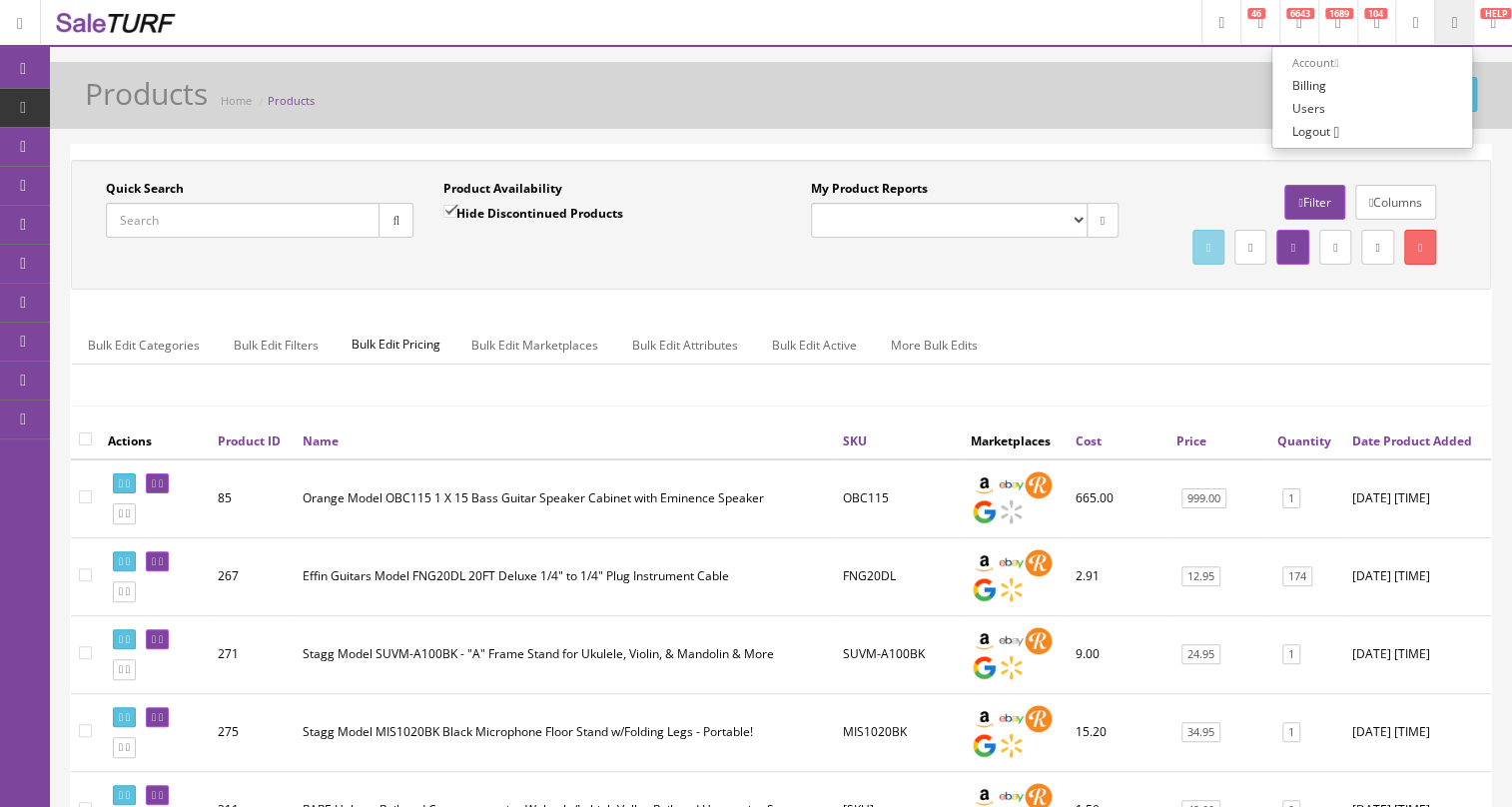 click on "Account" at bounding box center [1372, 63] 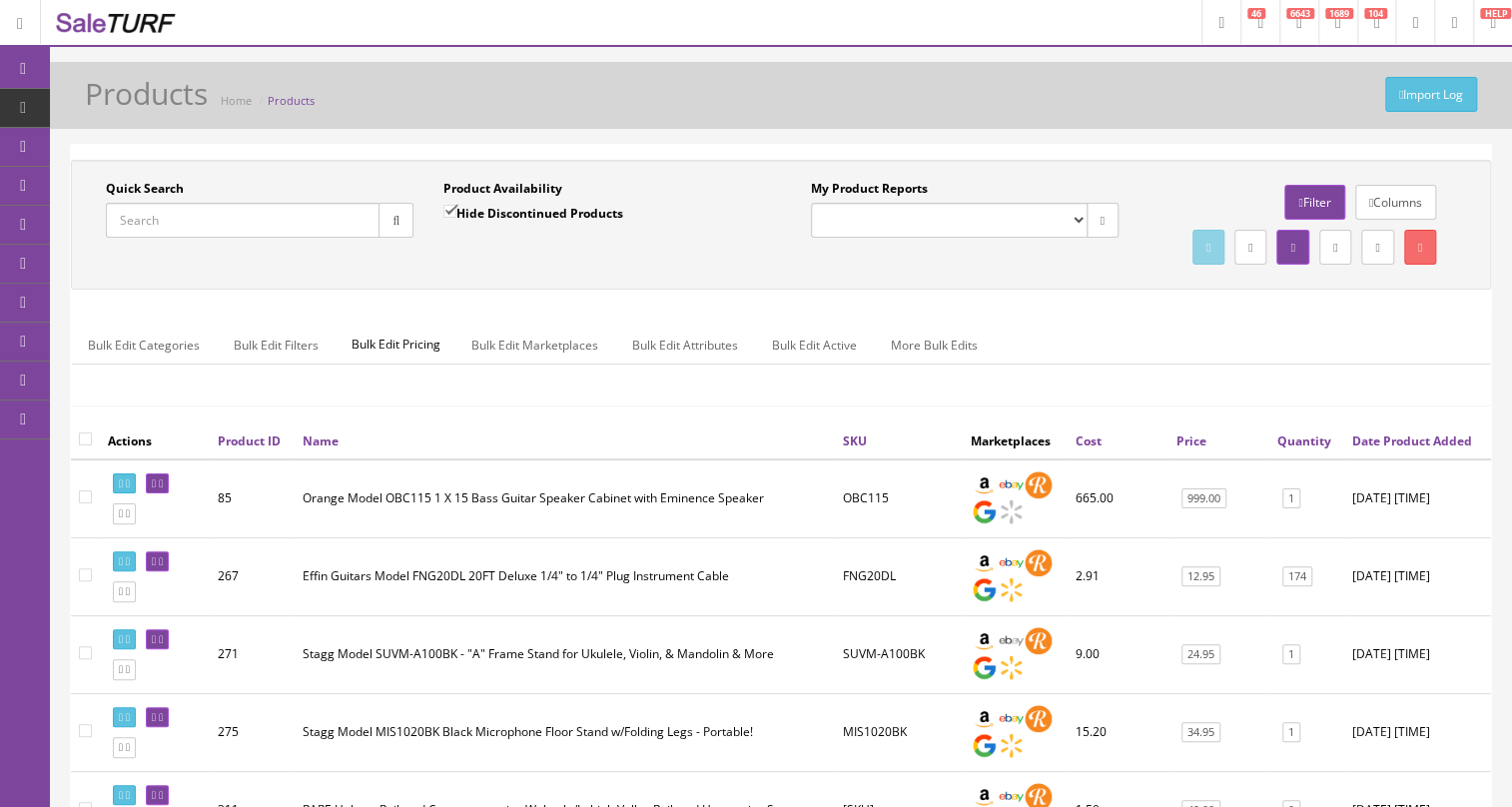 click at bounding box center (1454, 23) 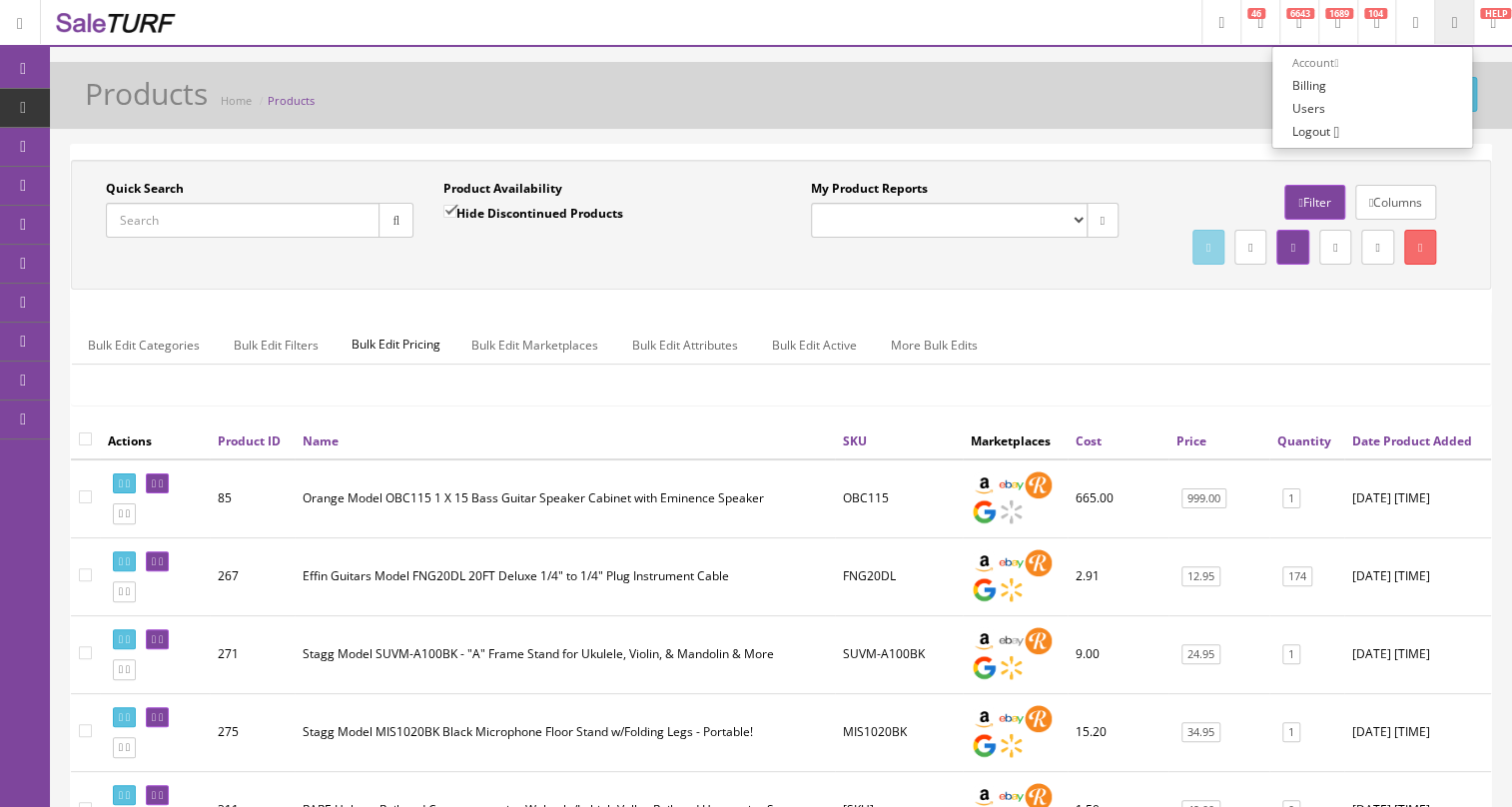 click on "Logout" at bounding box center (1311, 131) 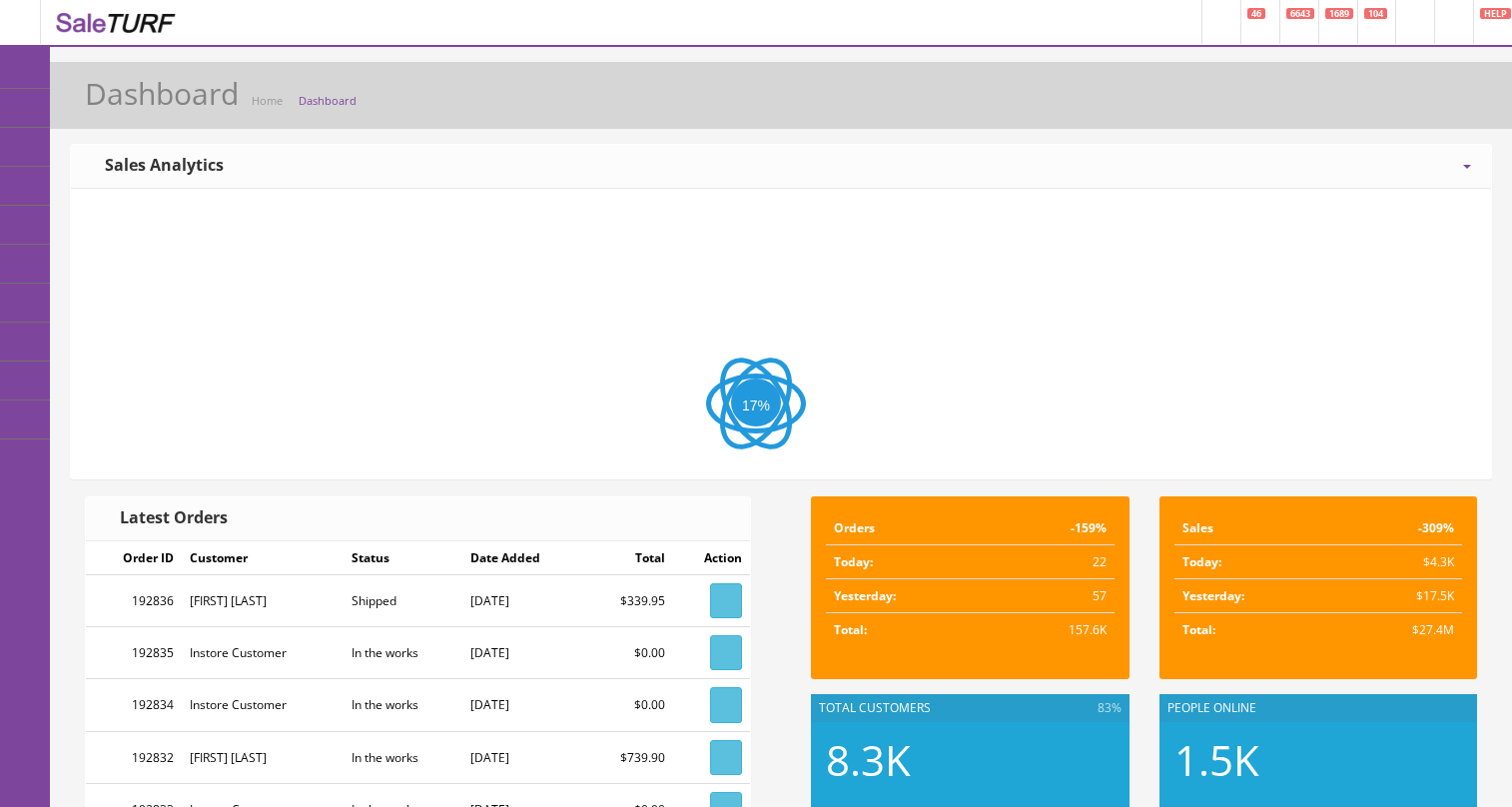scroll, scrollTop: 0, scrollLeft: 0, axis: both 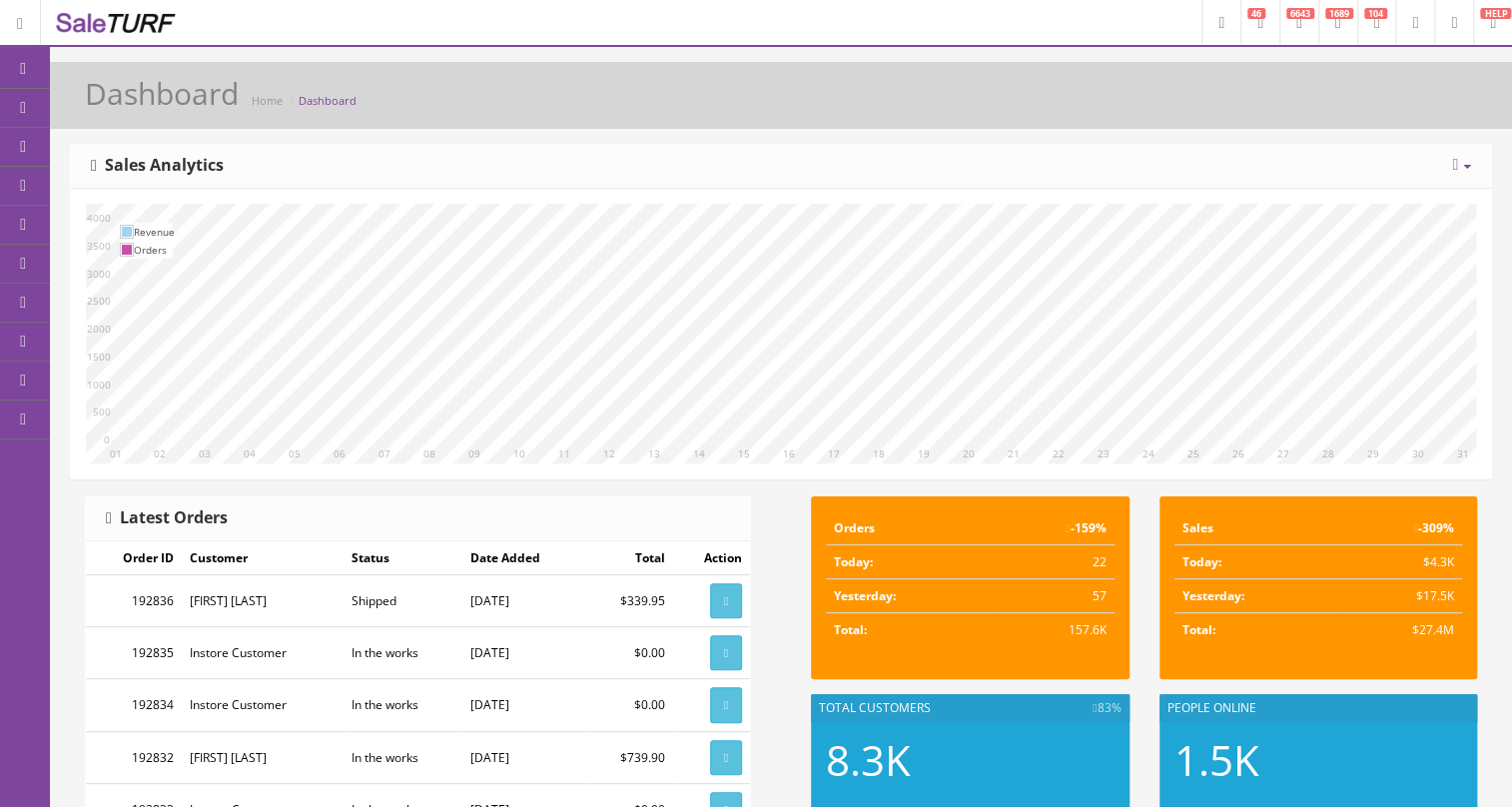 click on "POS Console" at bounding box center [155, 186] 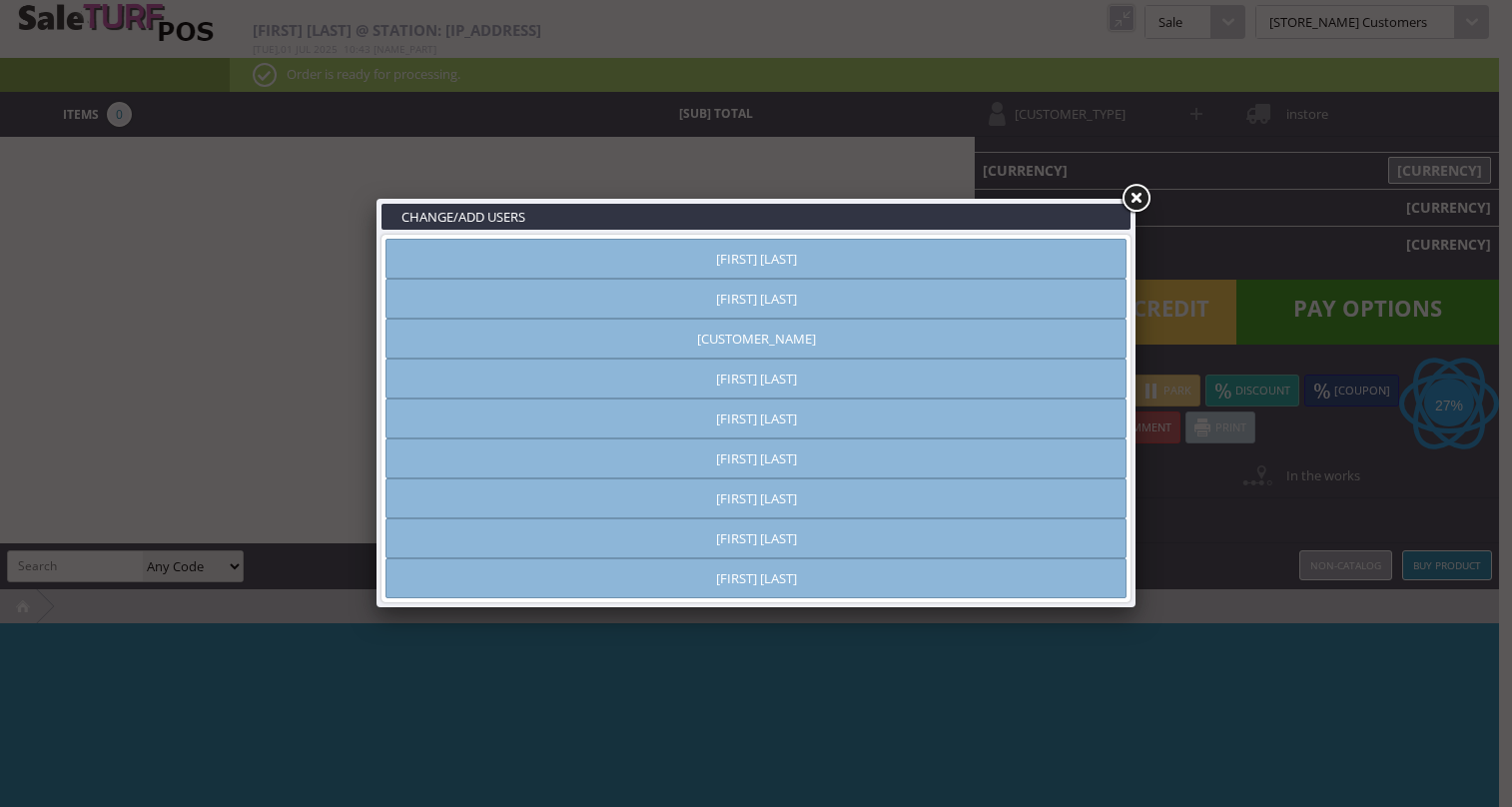 scroll, scrollTop: 0, scrollLeft: 0, axis: both 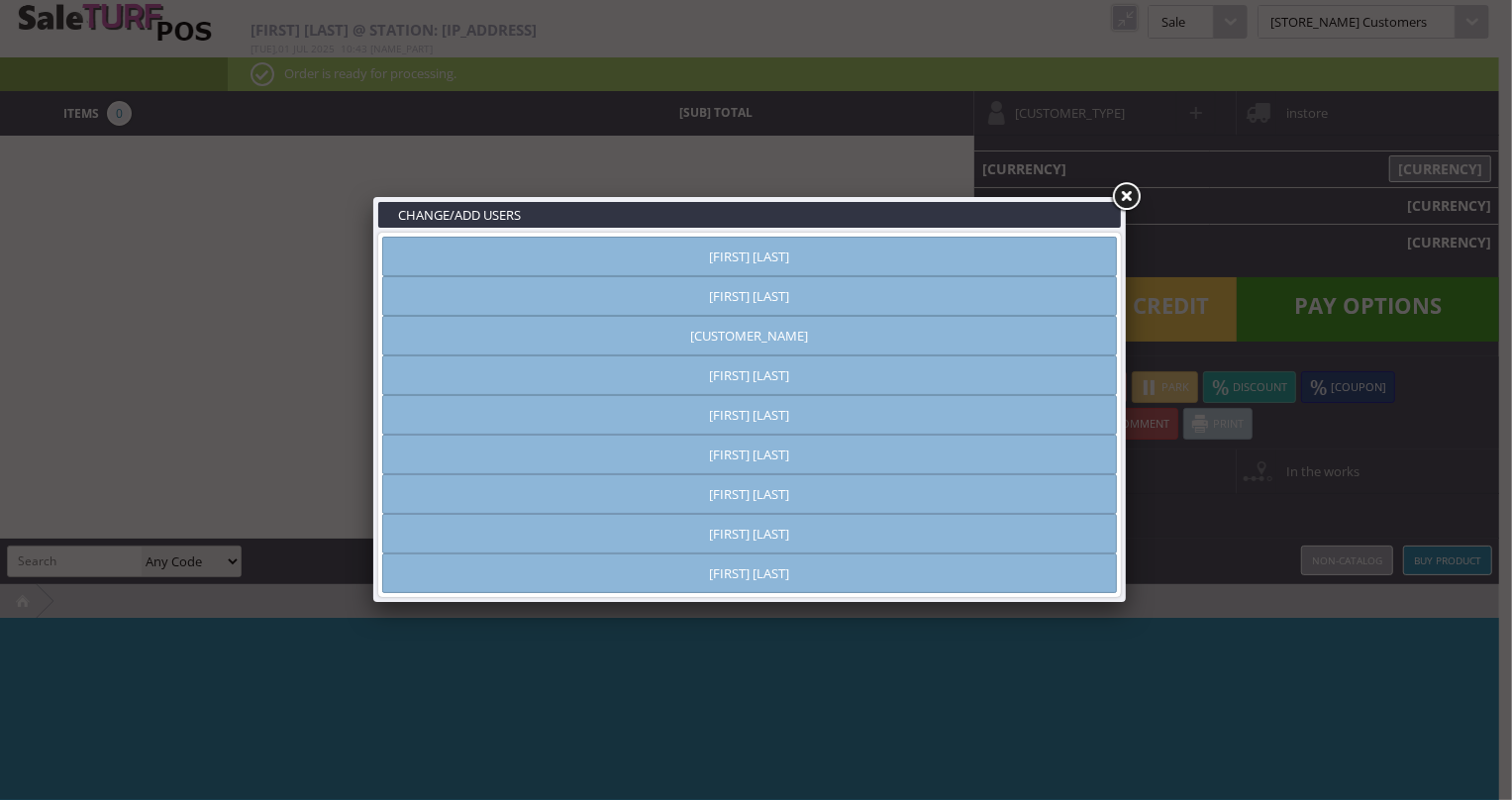 type on "[FIRST] [LAST]" 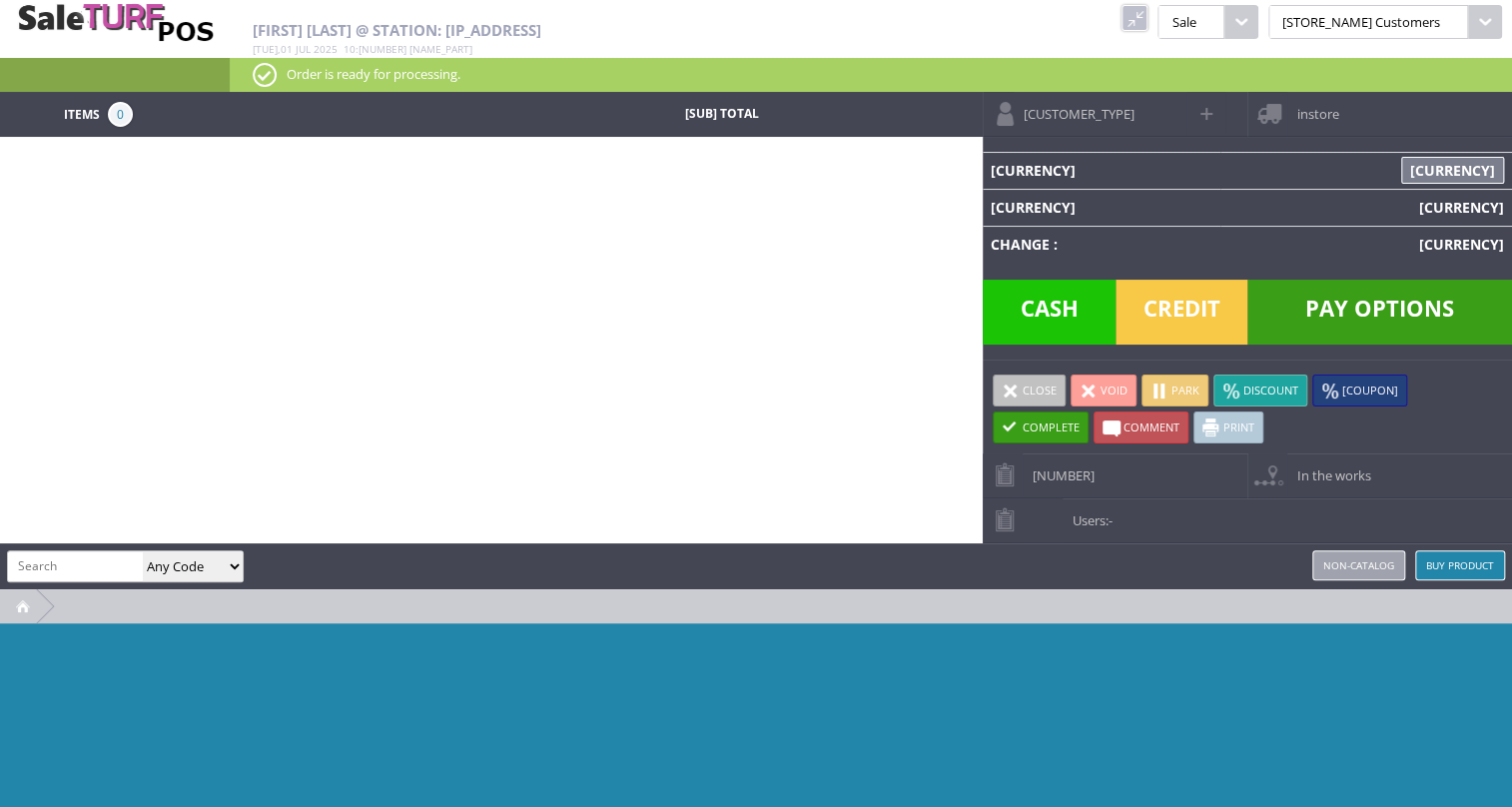click at bounding box center (1134, 18) 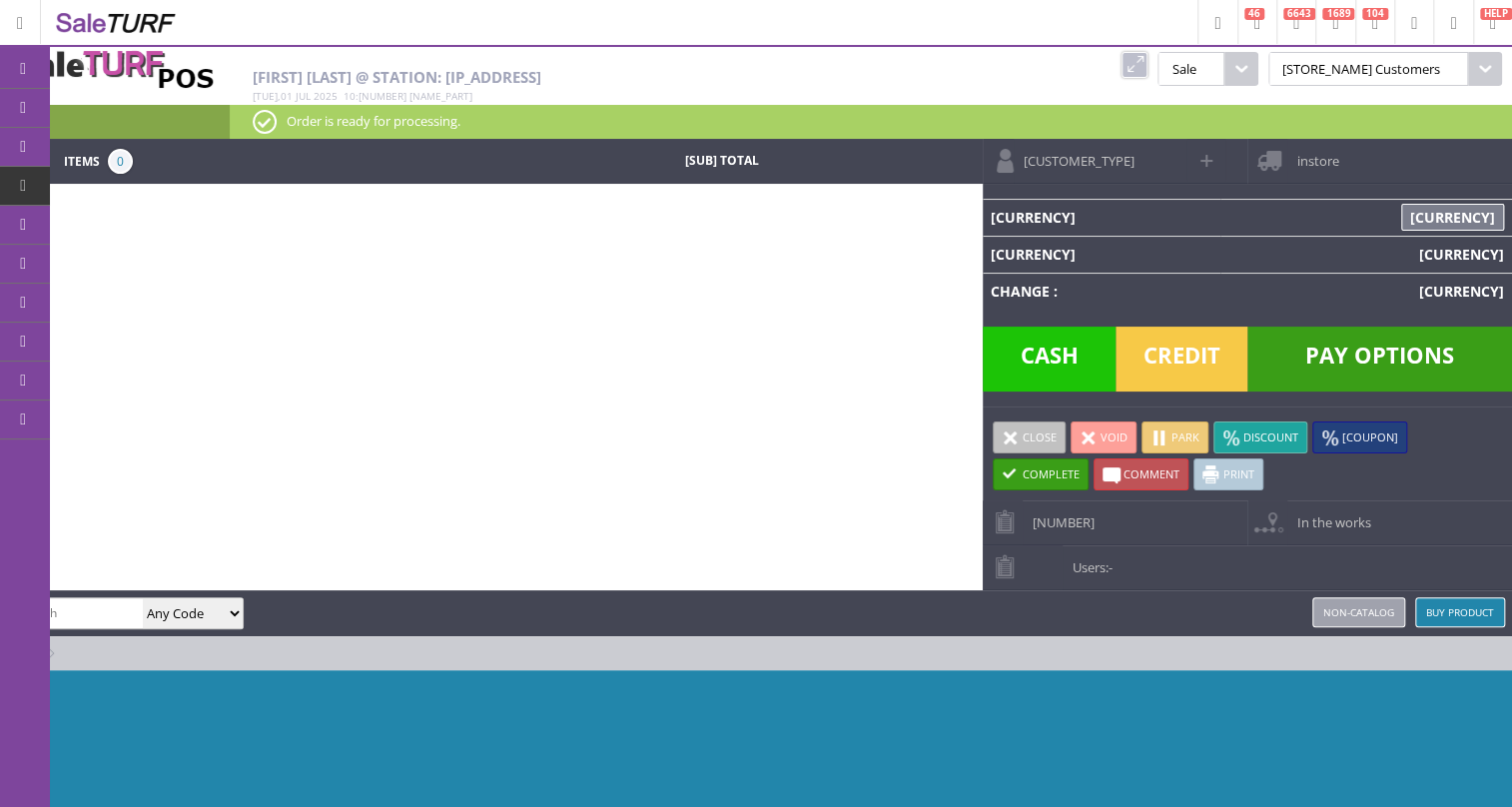 click on "[NUMBER]" at bounding box center (1059, 515) 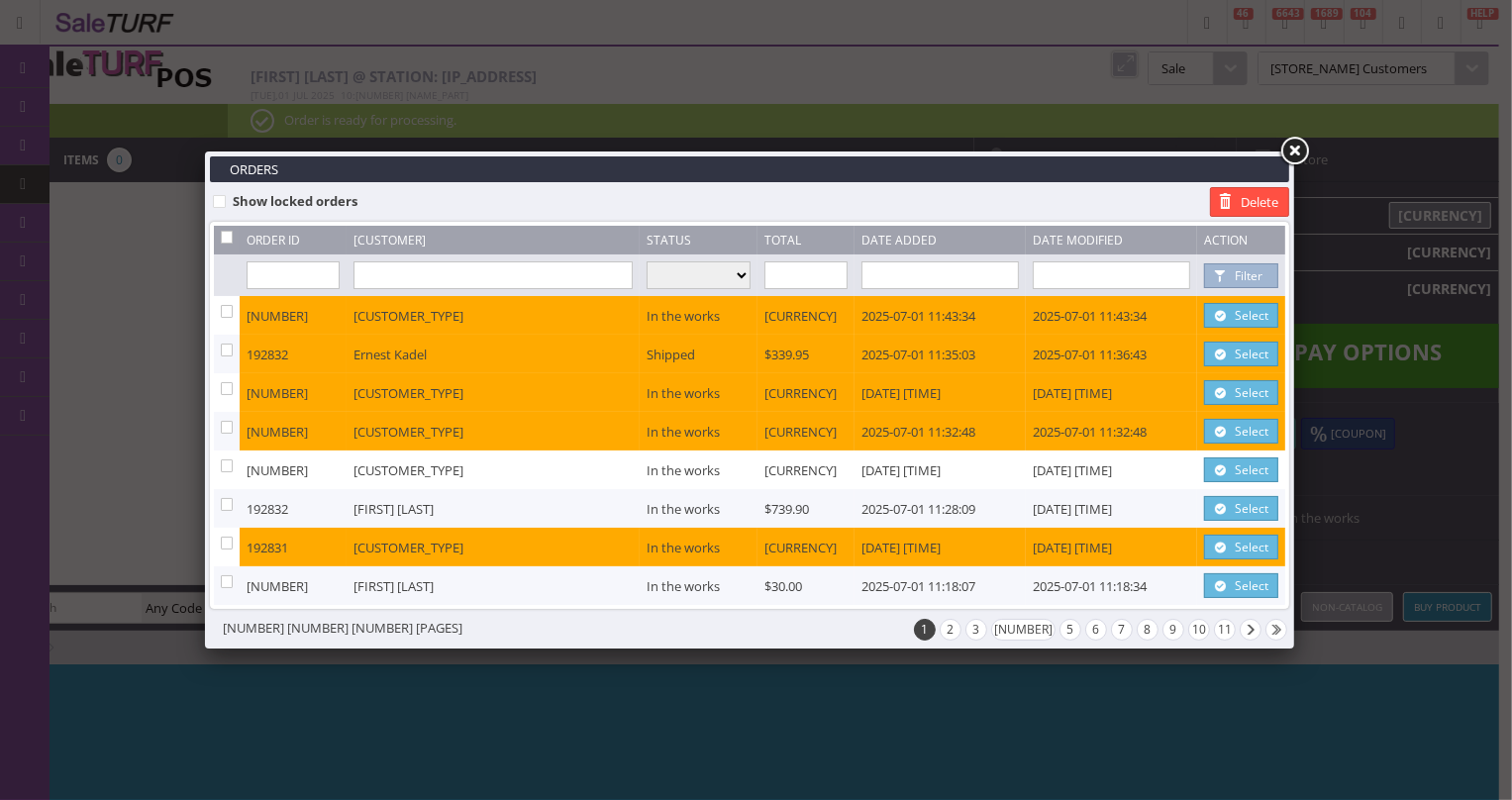 click at bounding box center [493, 275] 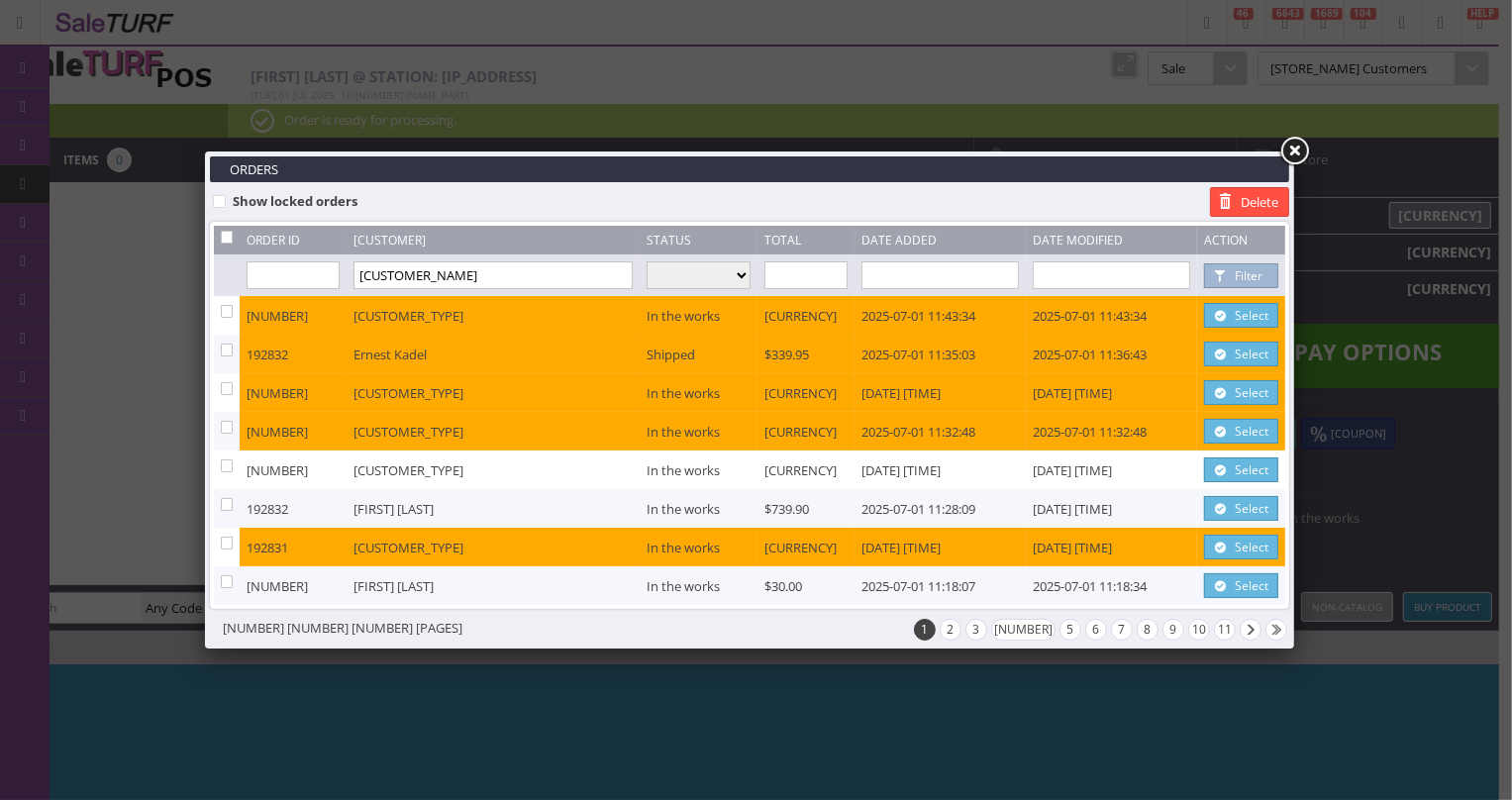 click on "[CUSTOMER_NAME]" at bounding box center [493, 275] 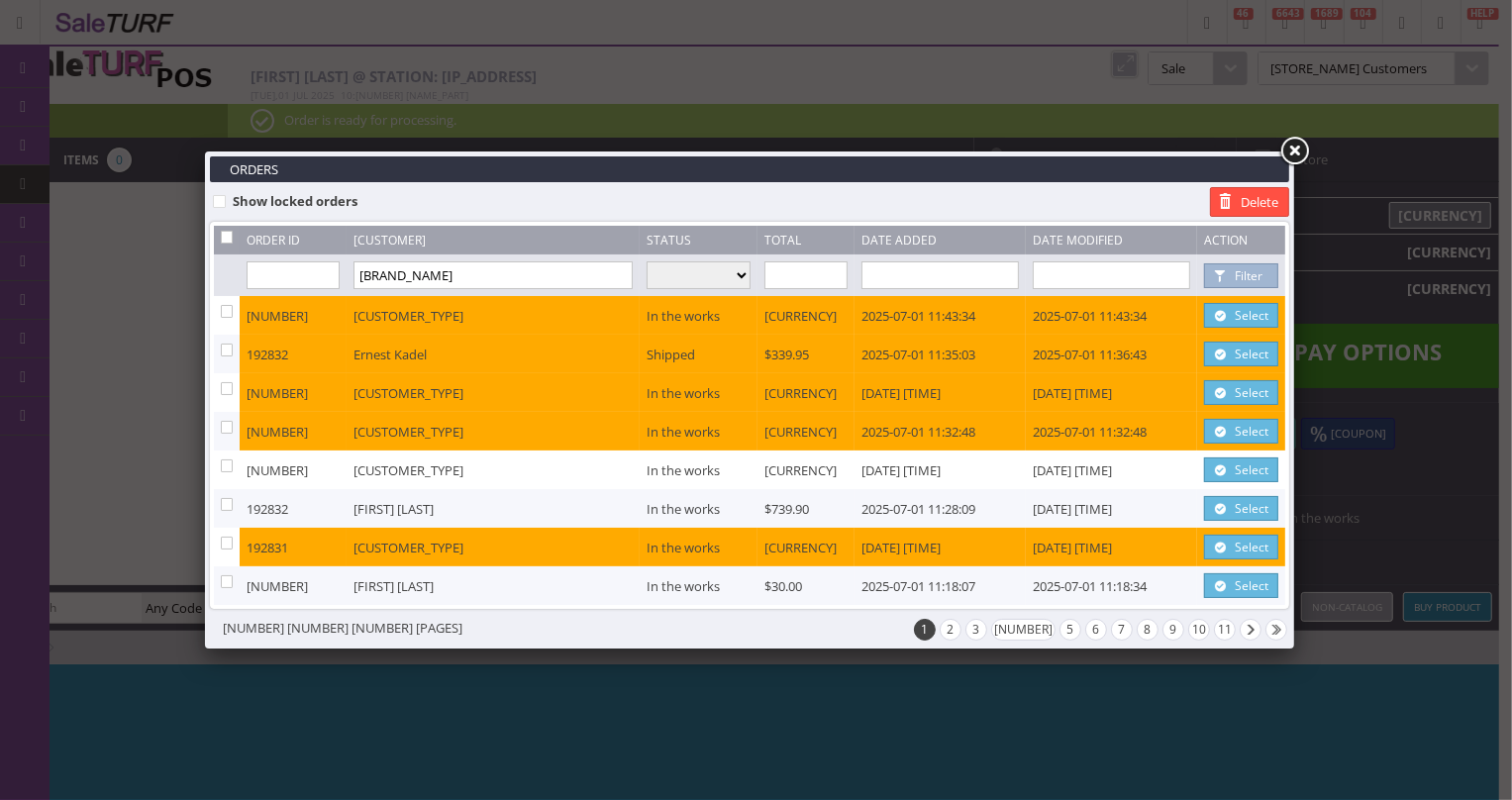 type on "[BRAND_NAME]" 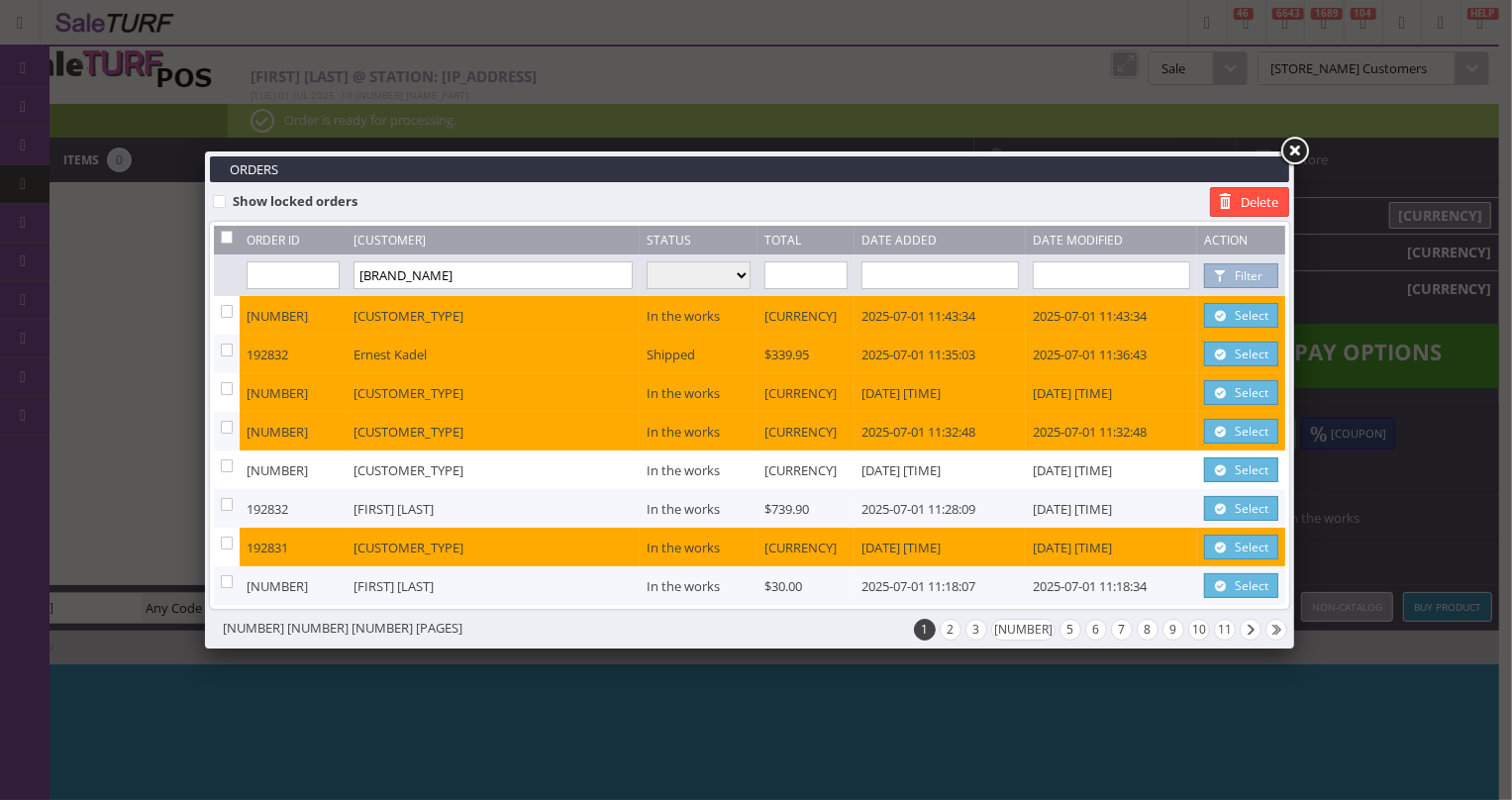 type on "[LAST]" 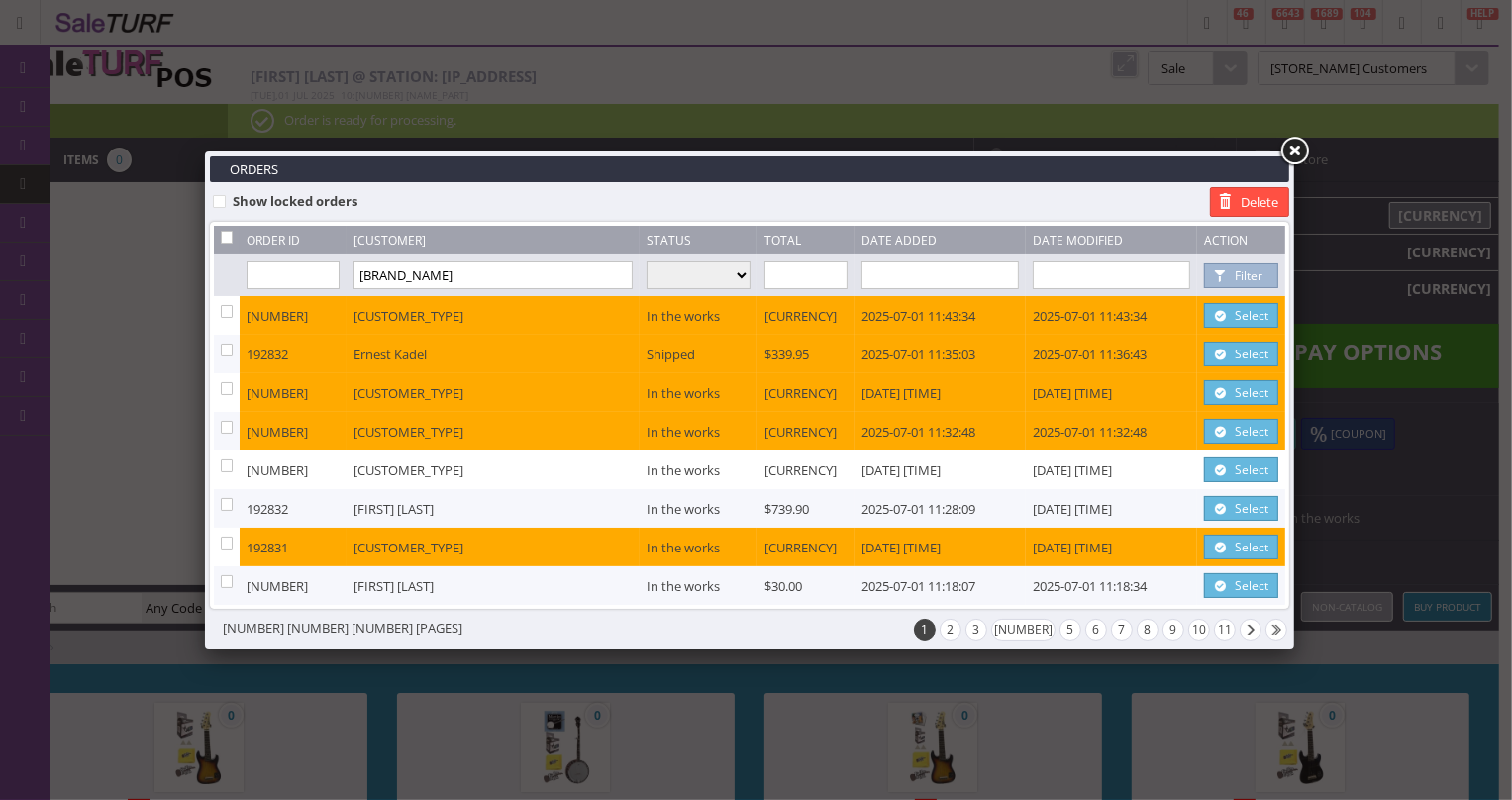 click on "[BRAND_NAME]" at bounding box center [493, 275] 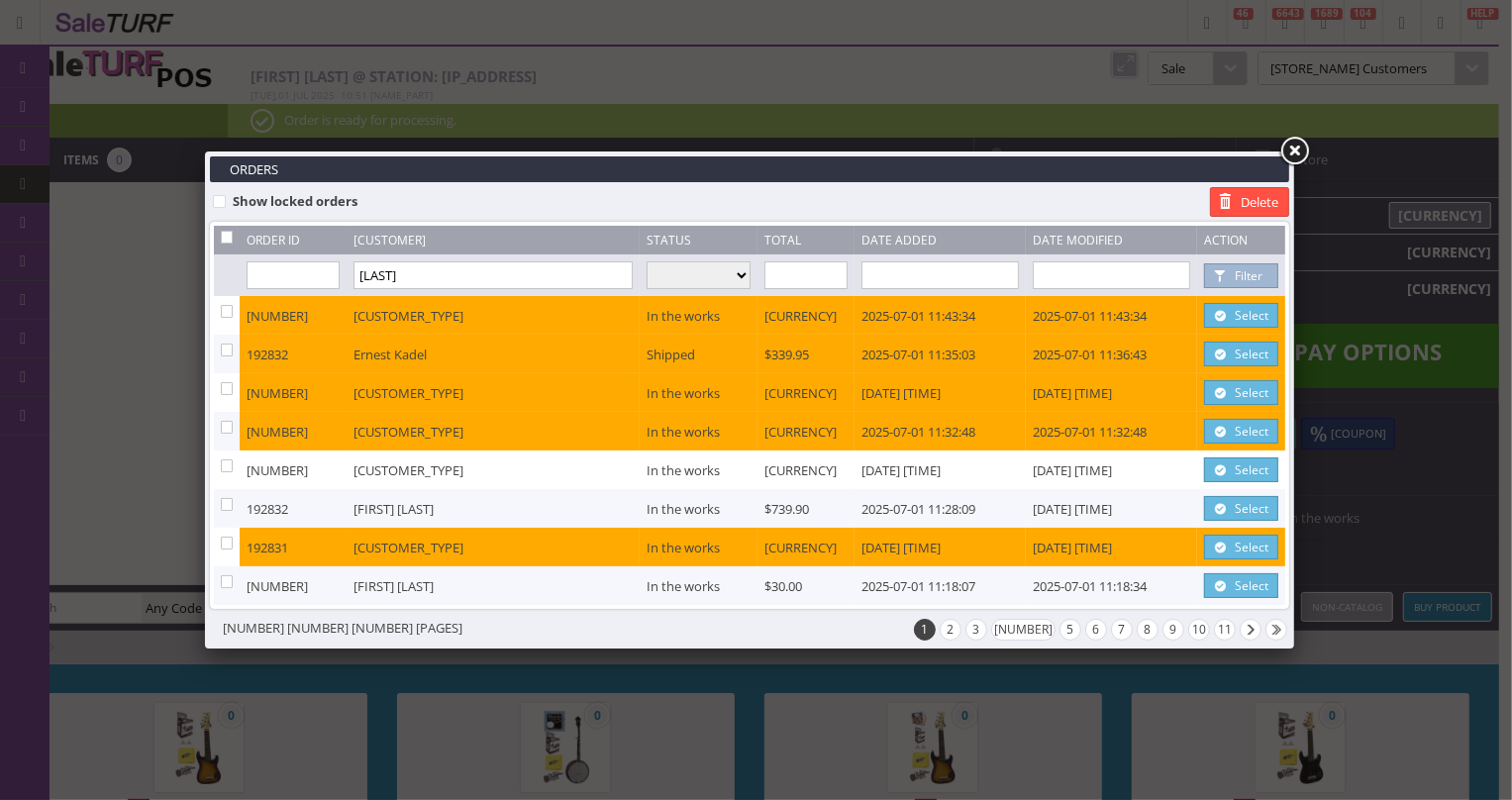 type on "[LAST]" 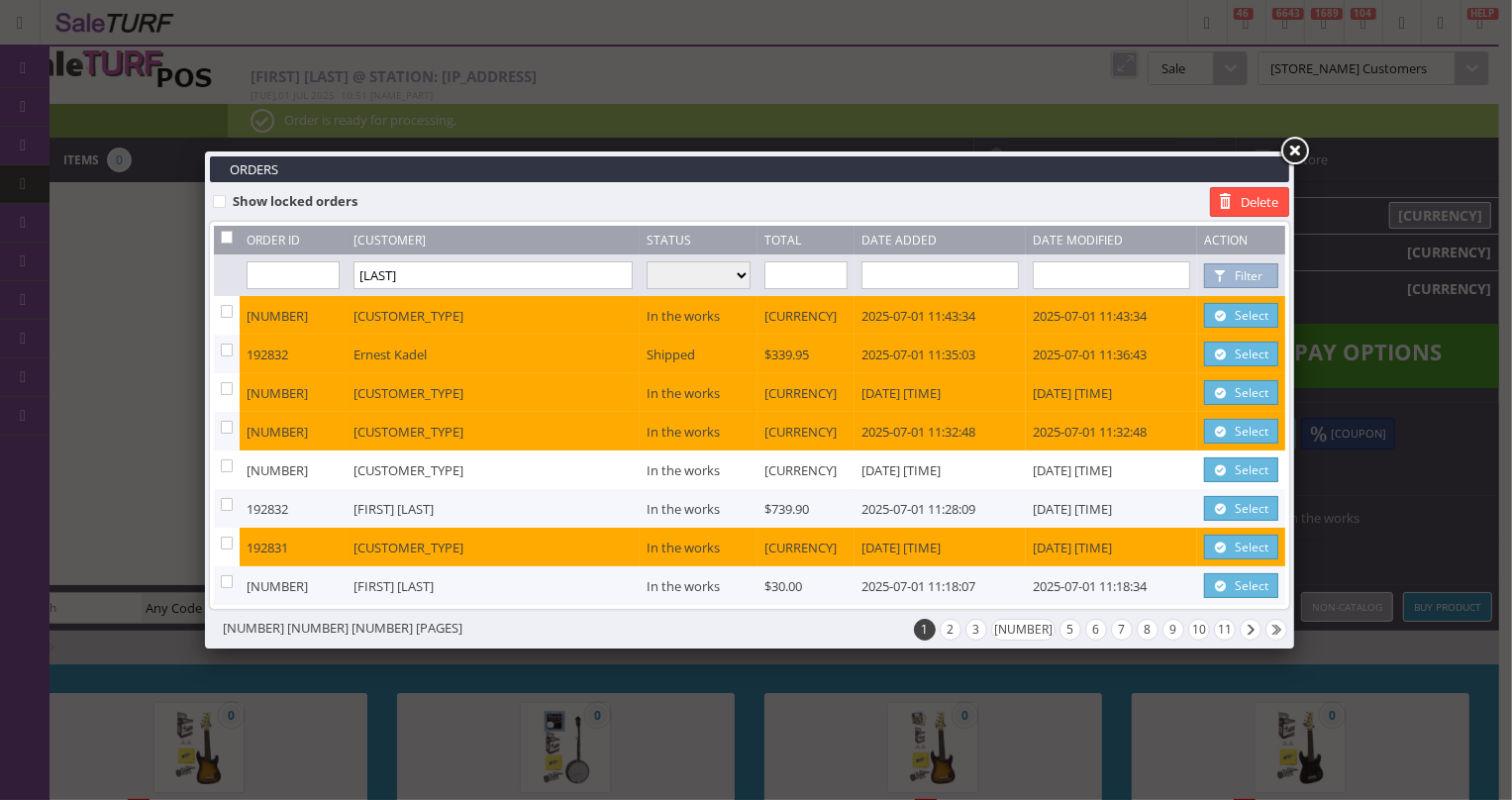 click at bounding box center (1294, 151) 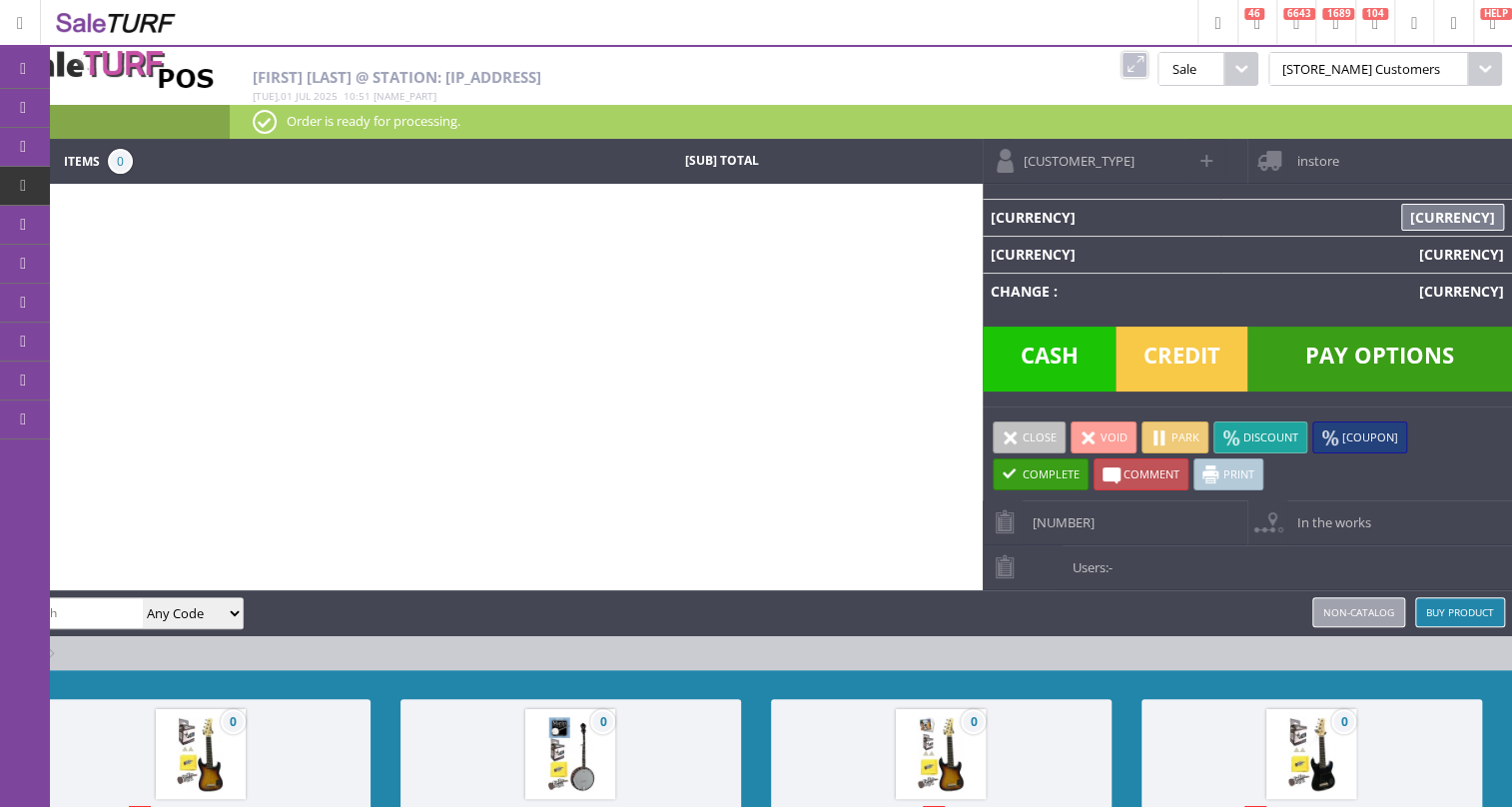 click on "[NUMBER]" at bounding box center [1059, 515] 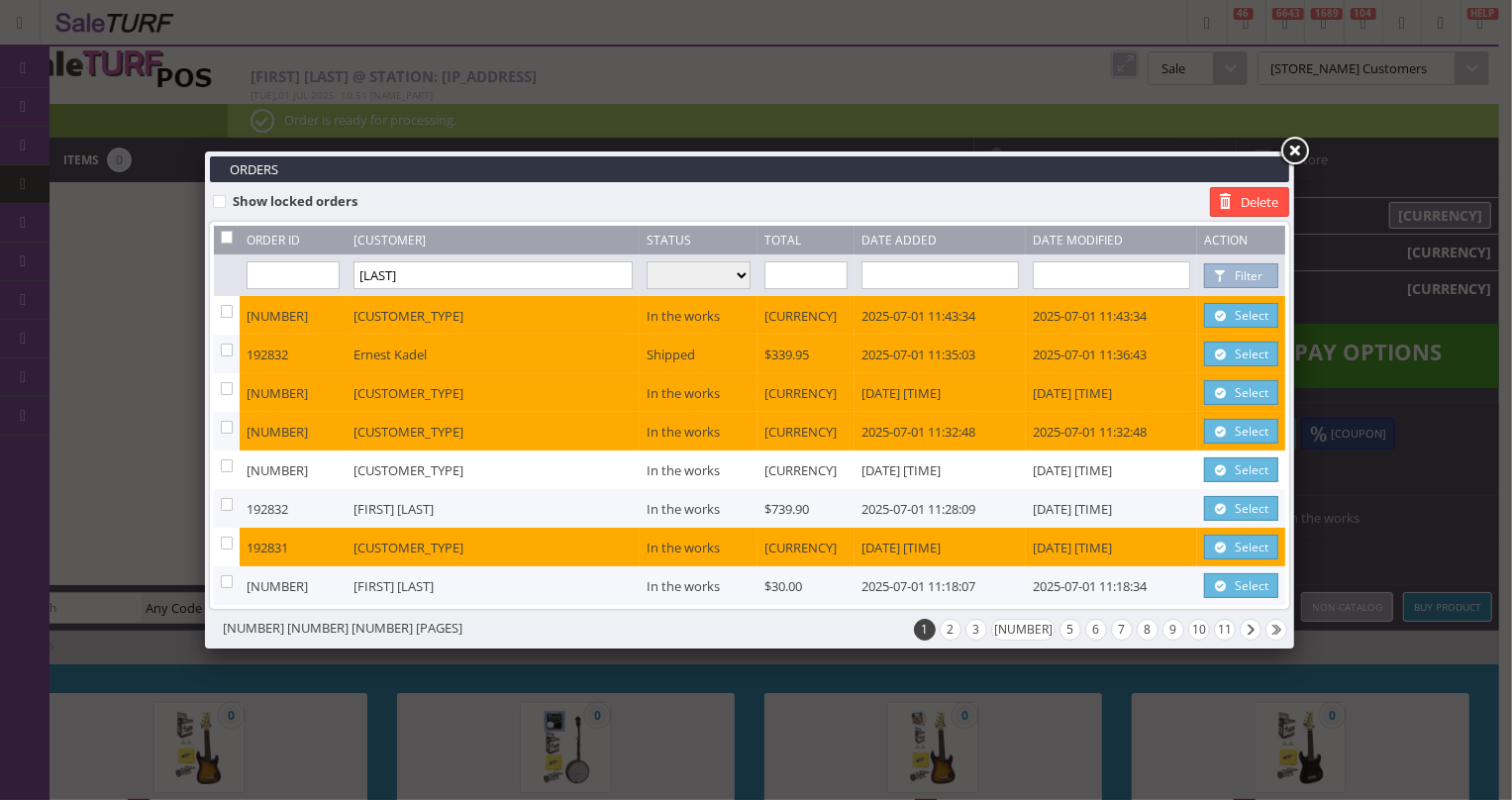 click on "[LAST]" at bounding box center [493, 275] 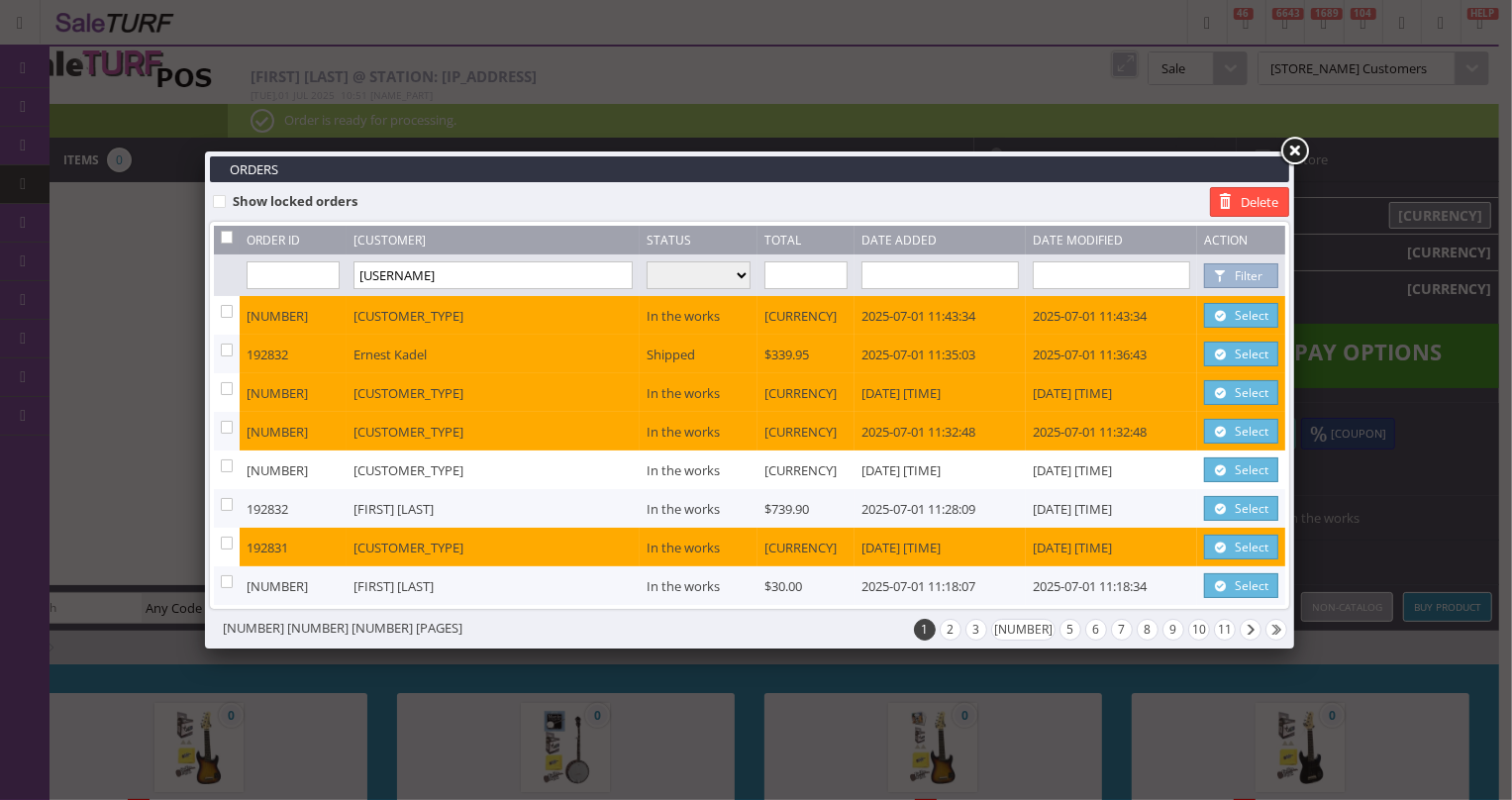 type on "[USERNAME]" 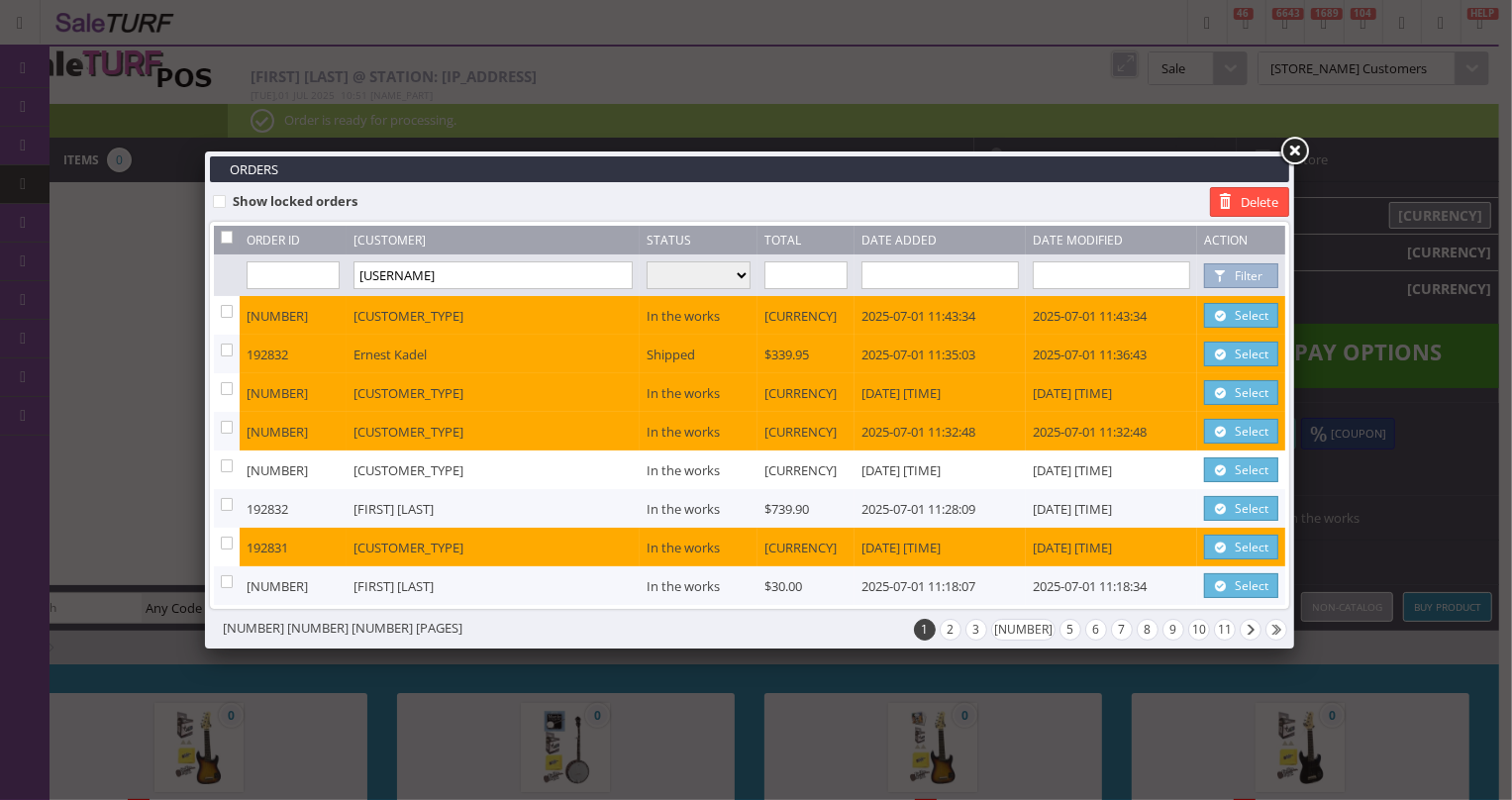 click at bounding box center (1294, 151) 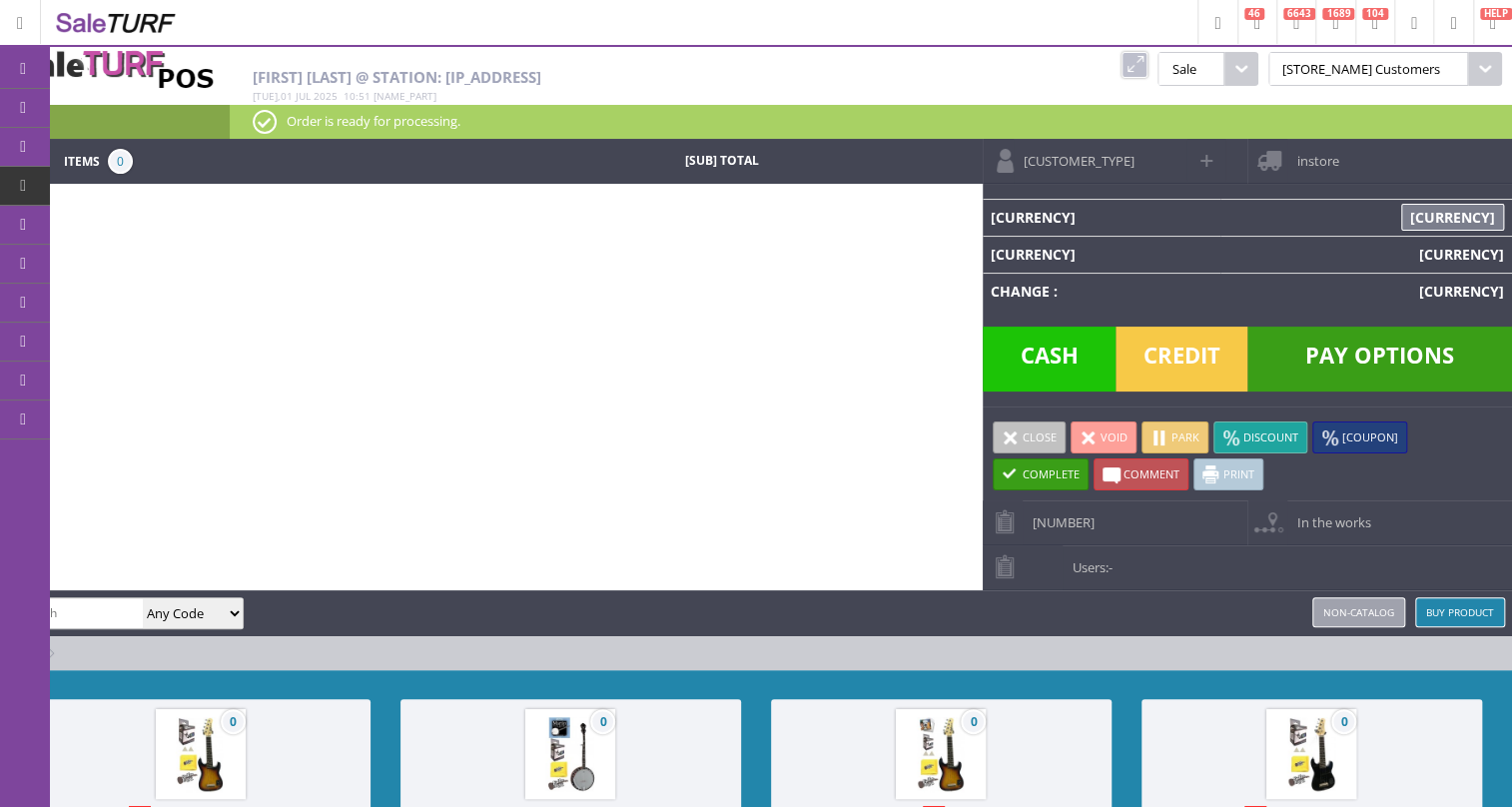 click at bounding box center (75, 612) 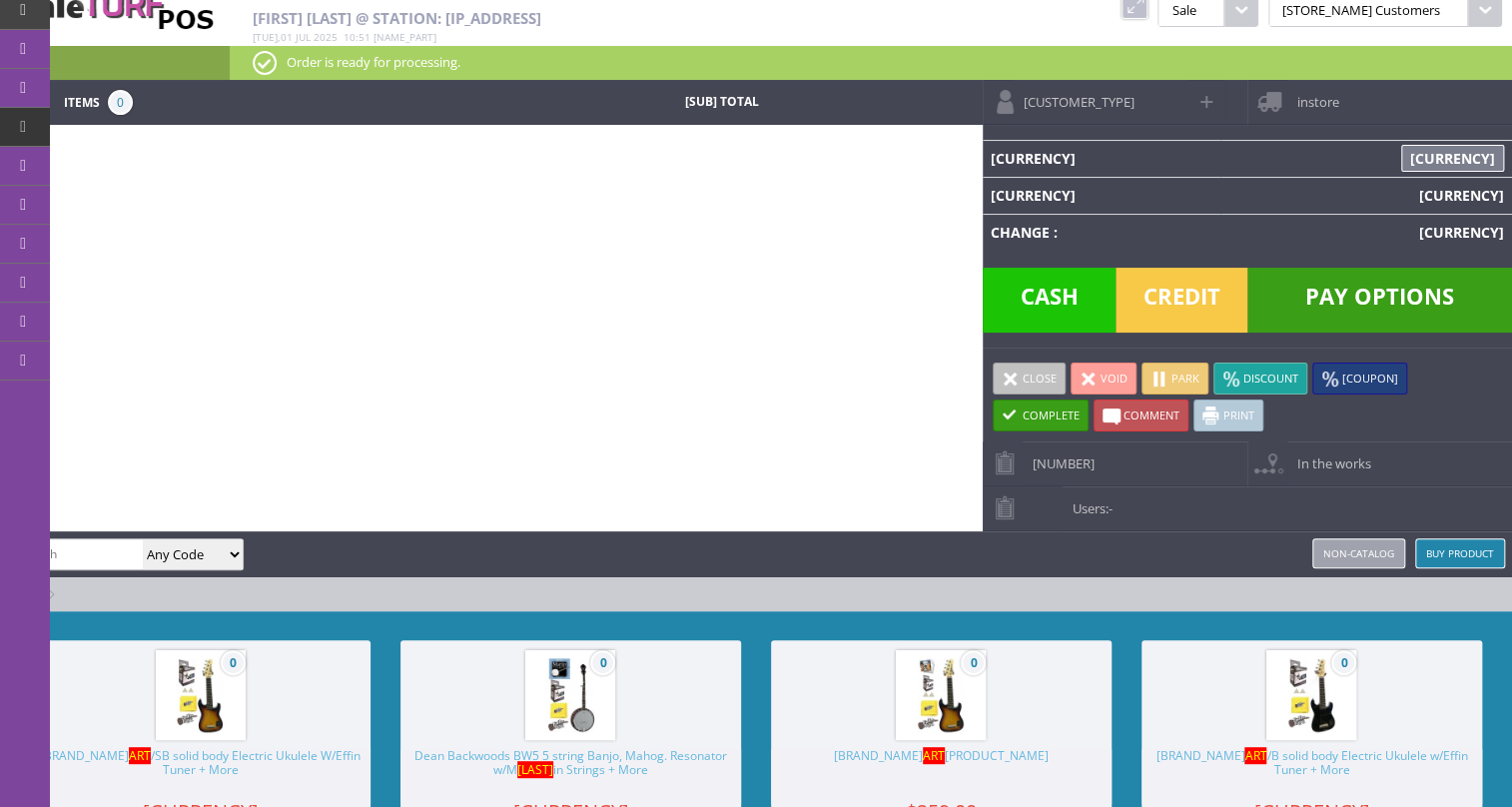 scroll, scrollTop: 90, scrollLeft: 0, axis: vertical 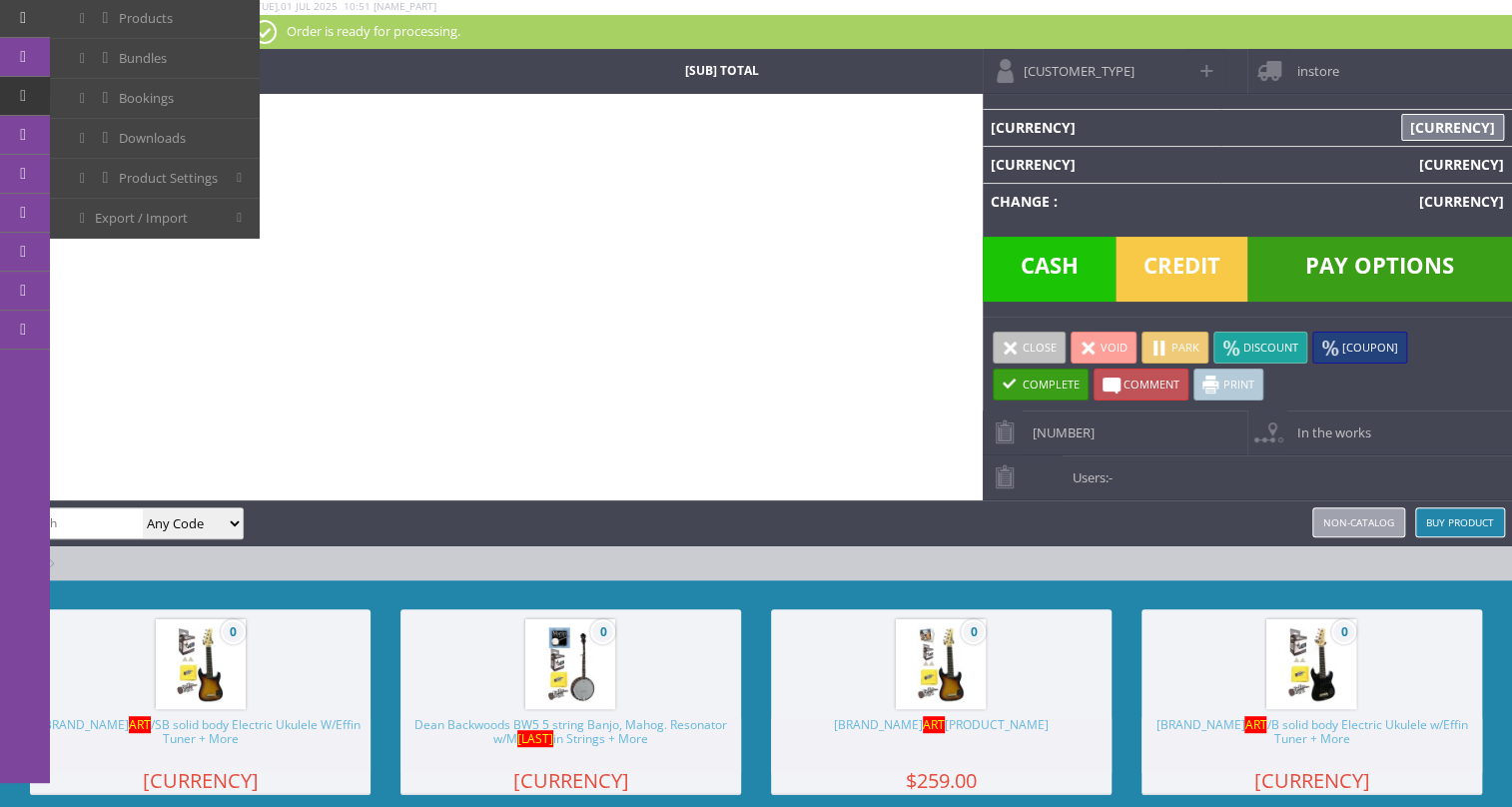 click at bounding box center (75, 522) 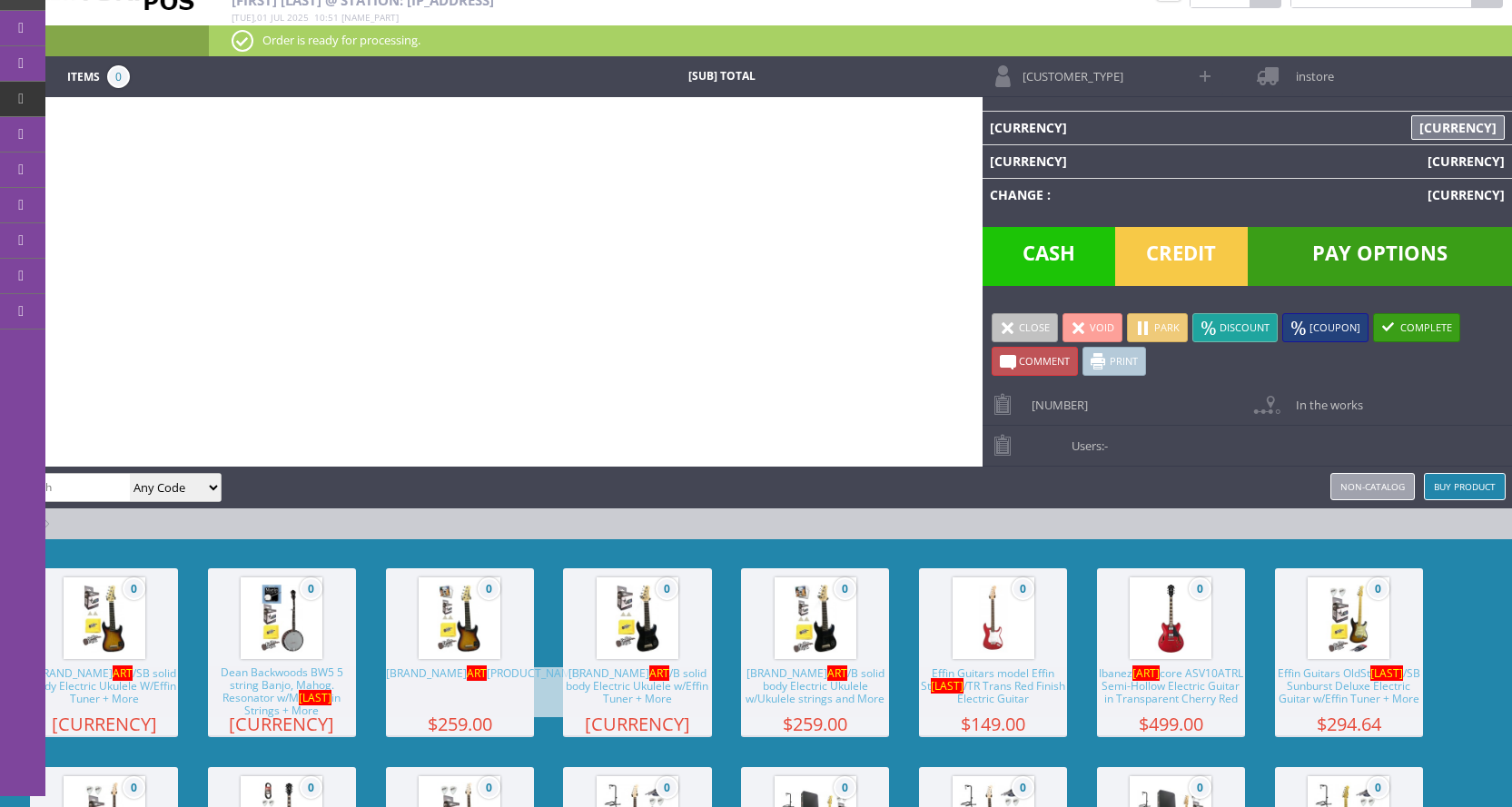 scroll, scrollTop: 0, scrollLeft: 0, axis: both 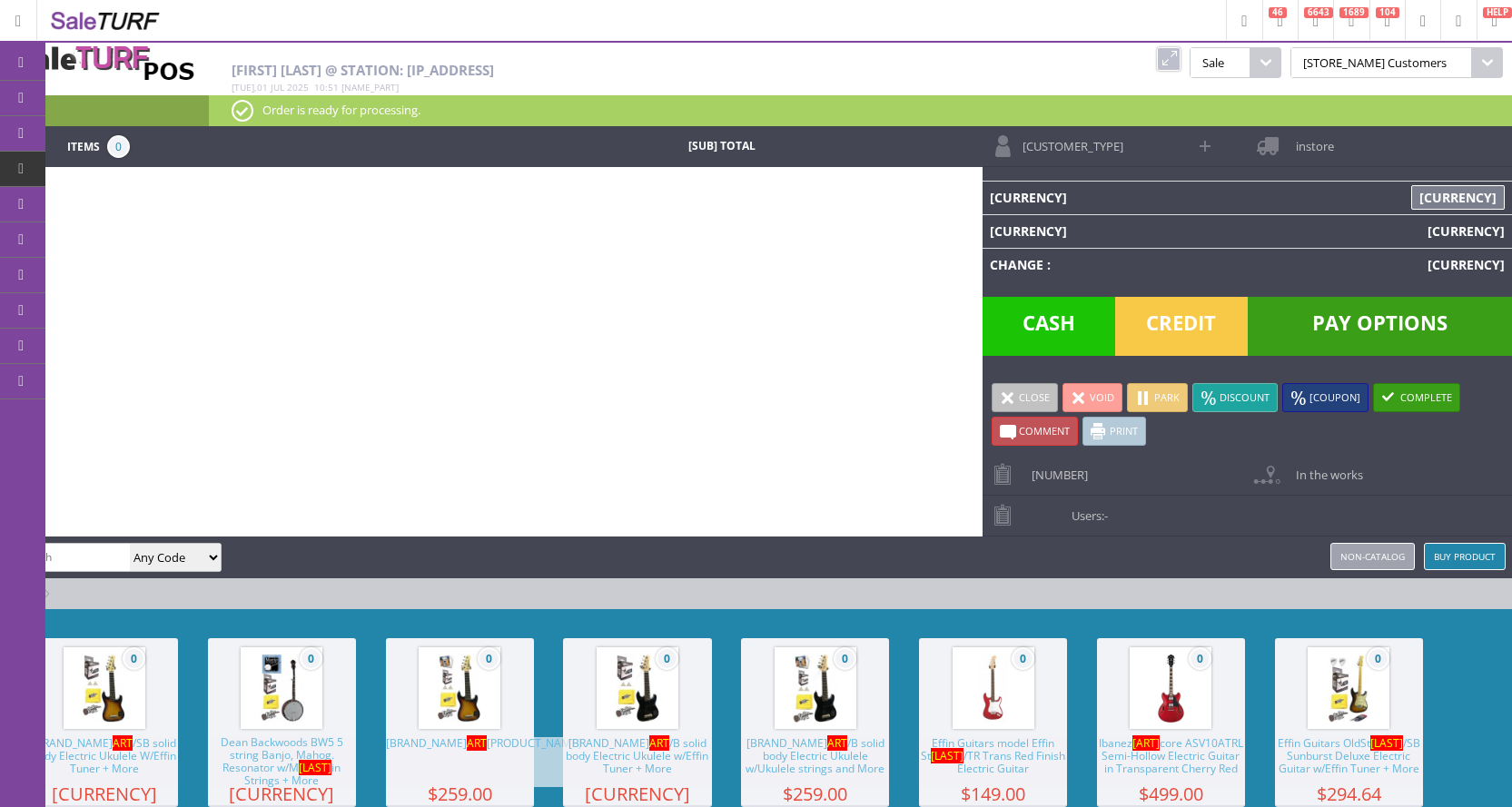 drag, startPoint x: 208, startPoint y: 328, endPoint x: 472, endPoint y: 335, distance: 264.09279 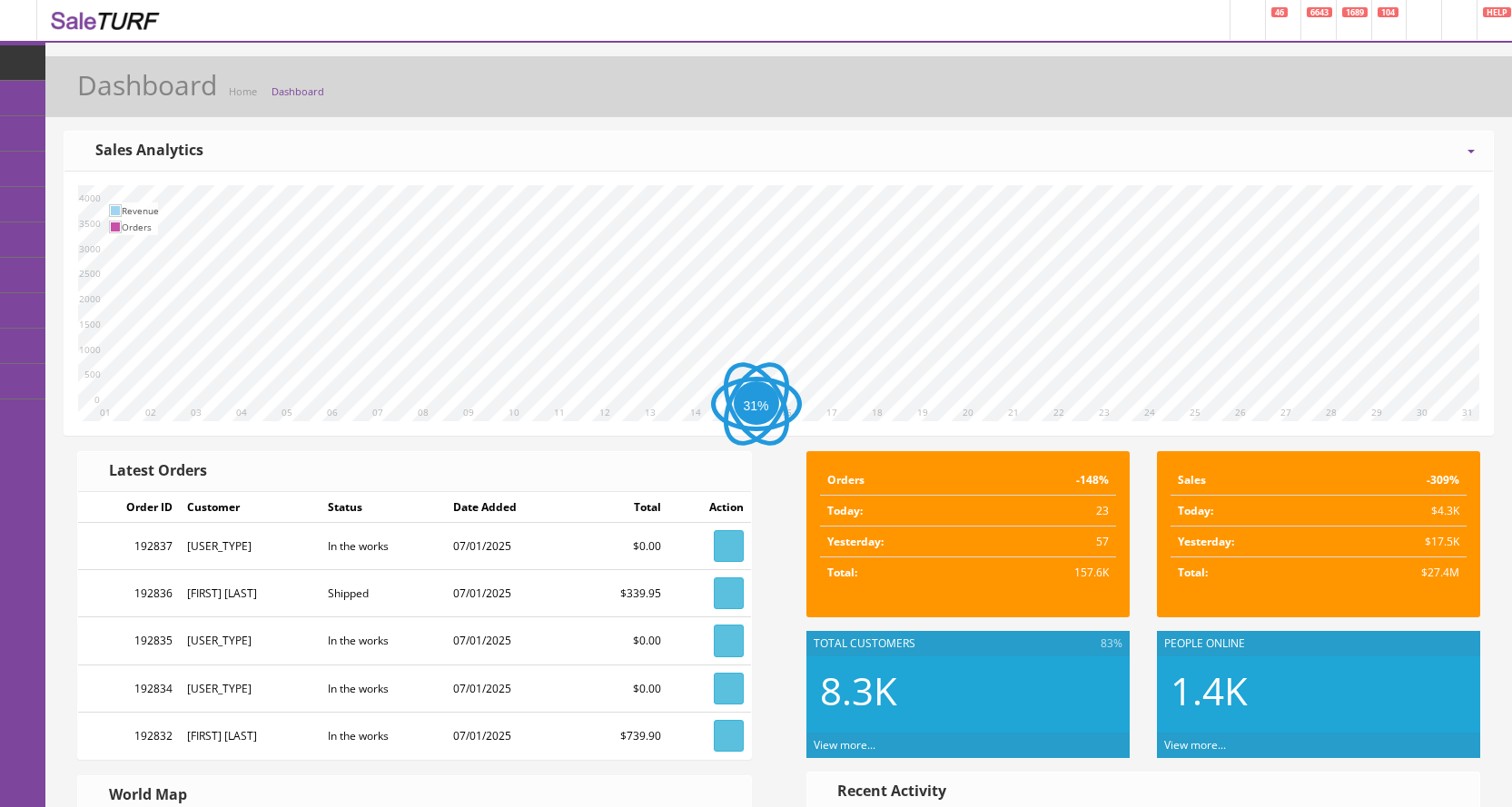 scroll, scrollTop: 0, scrollLeft: 0, axis: both 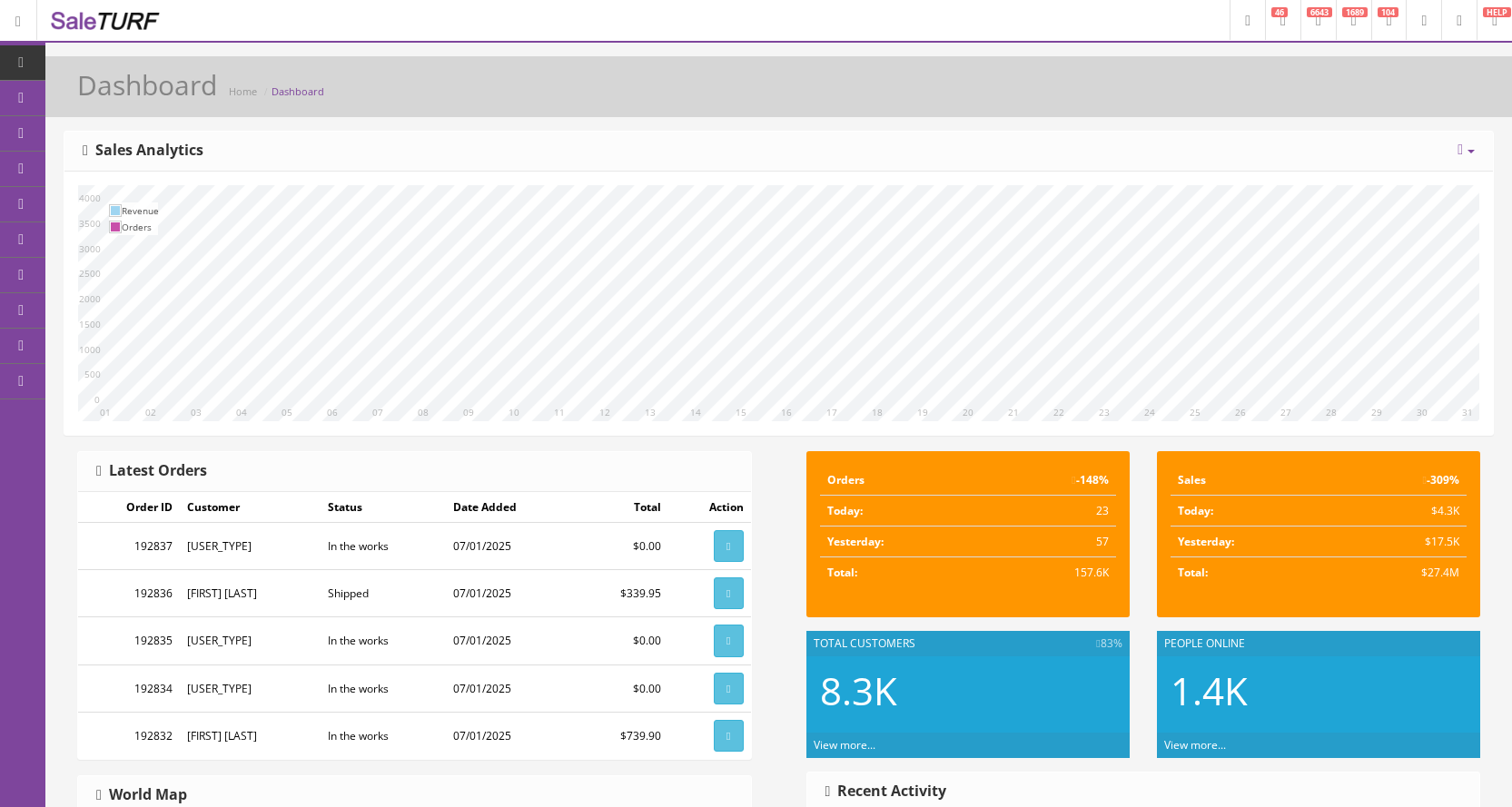 click on "POS Console" at bounding box center (140, 168) 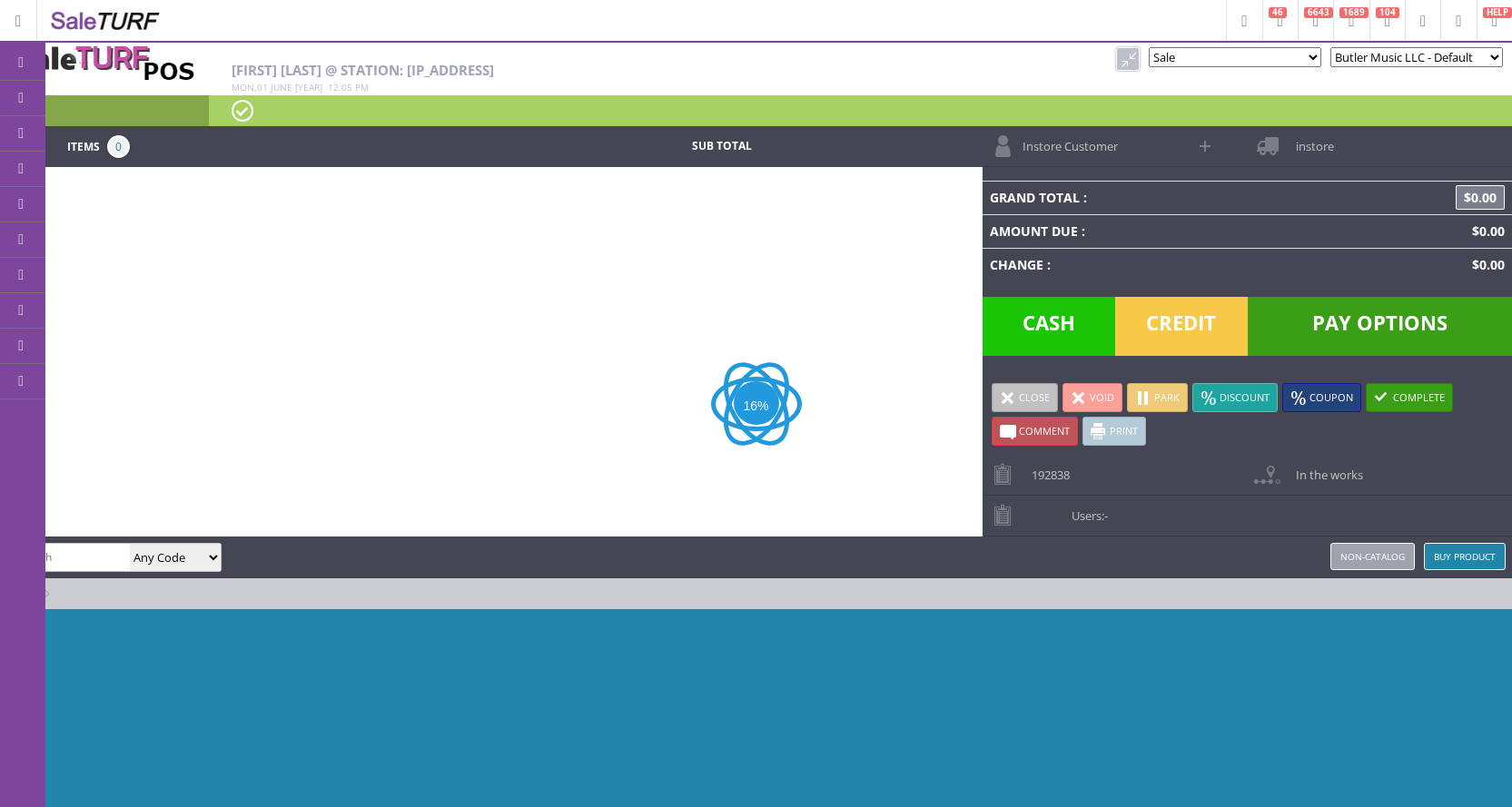 scroll, scrollTop: 0, scrollLeft: 0, axis: both 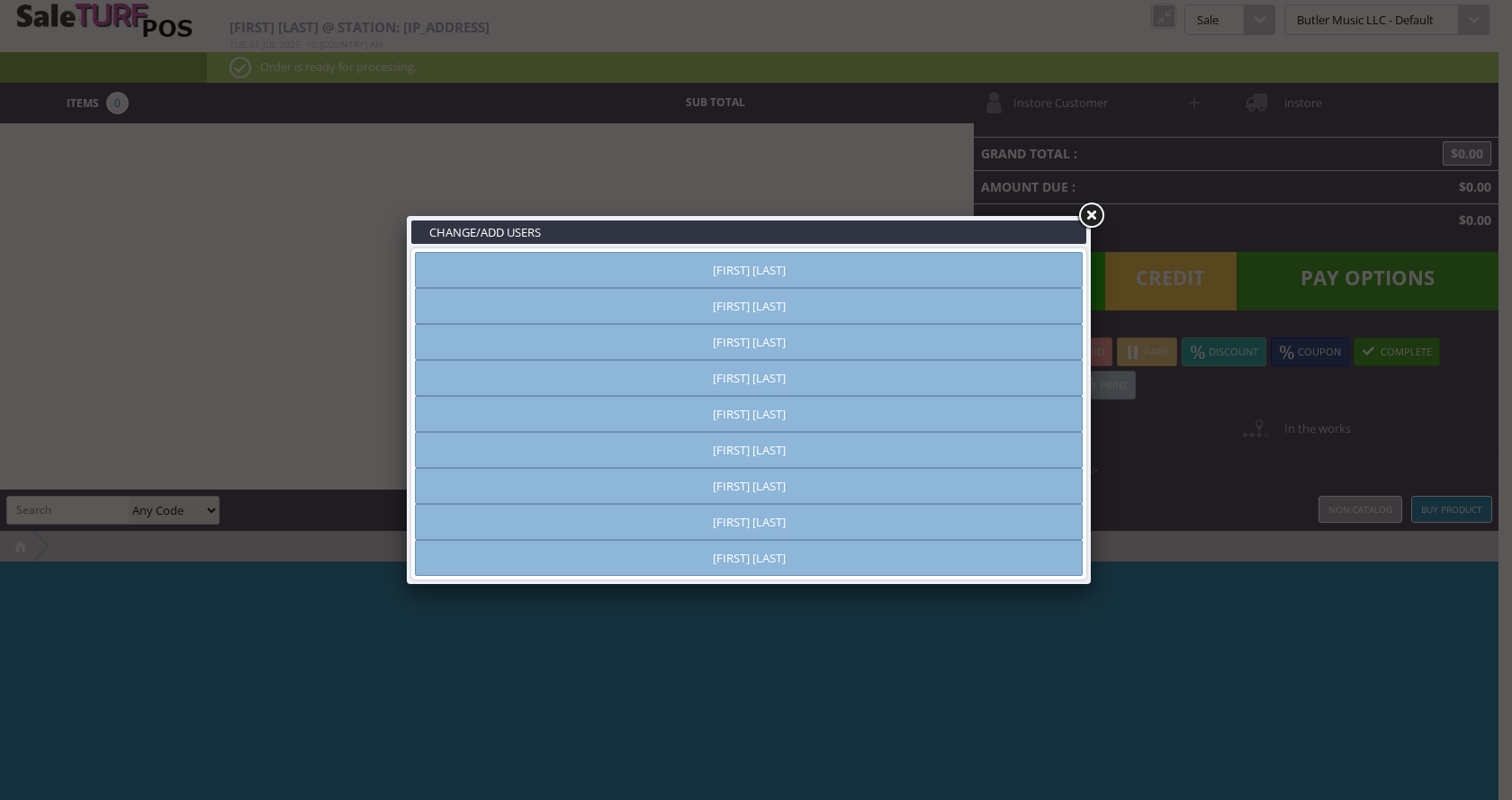 type on "[FIRST] [LAST]" 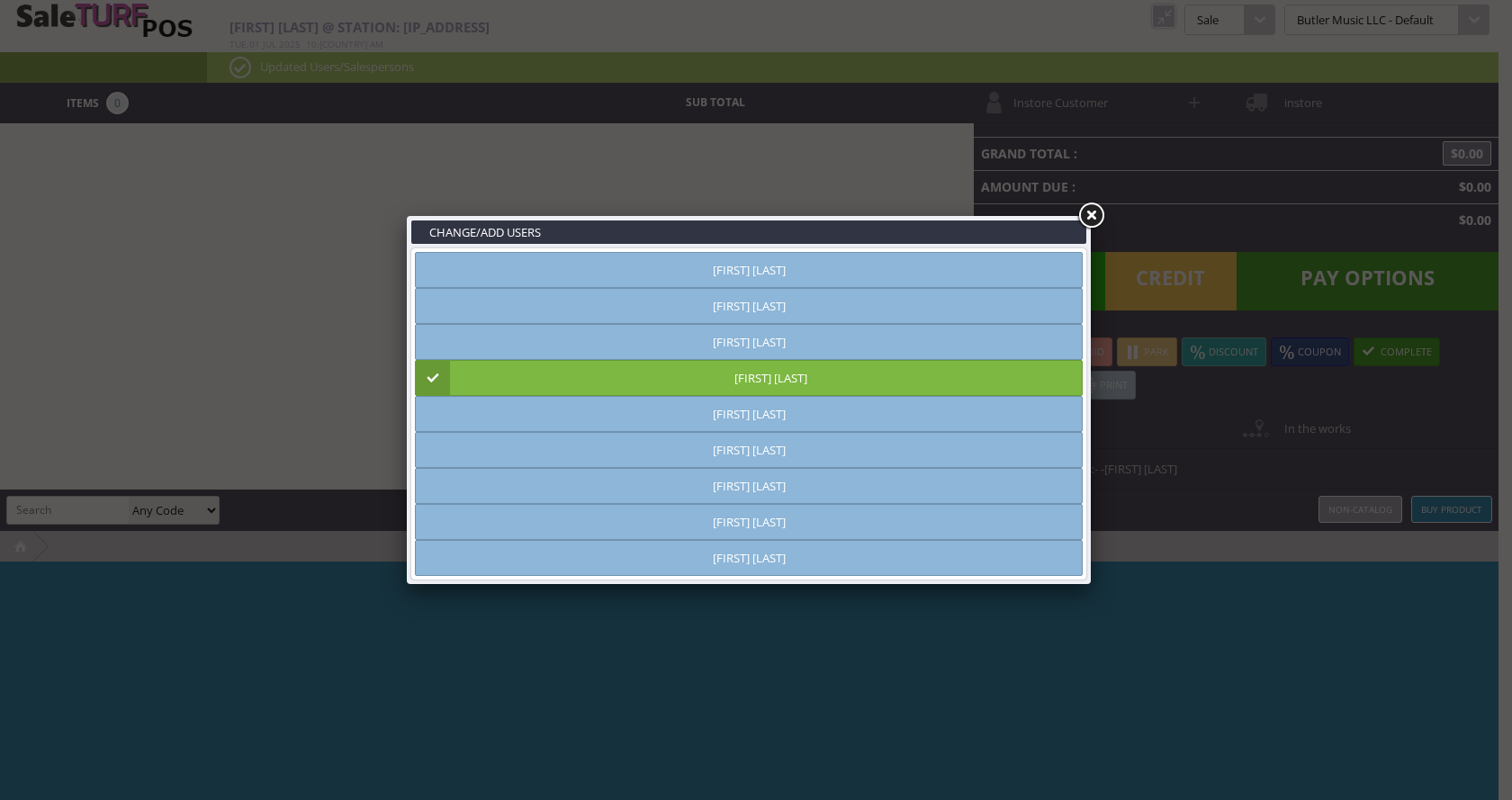 click at bounding box center (1091, 216) 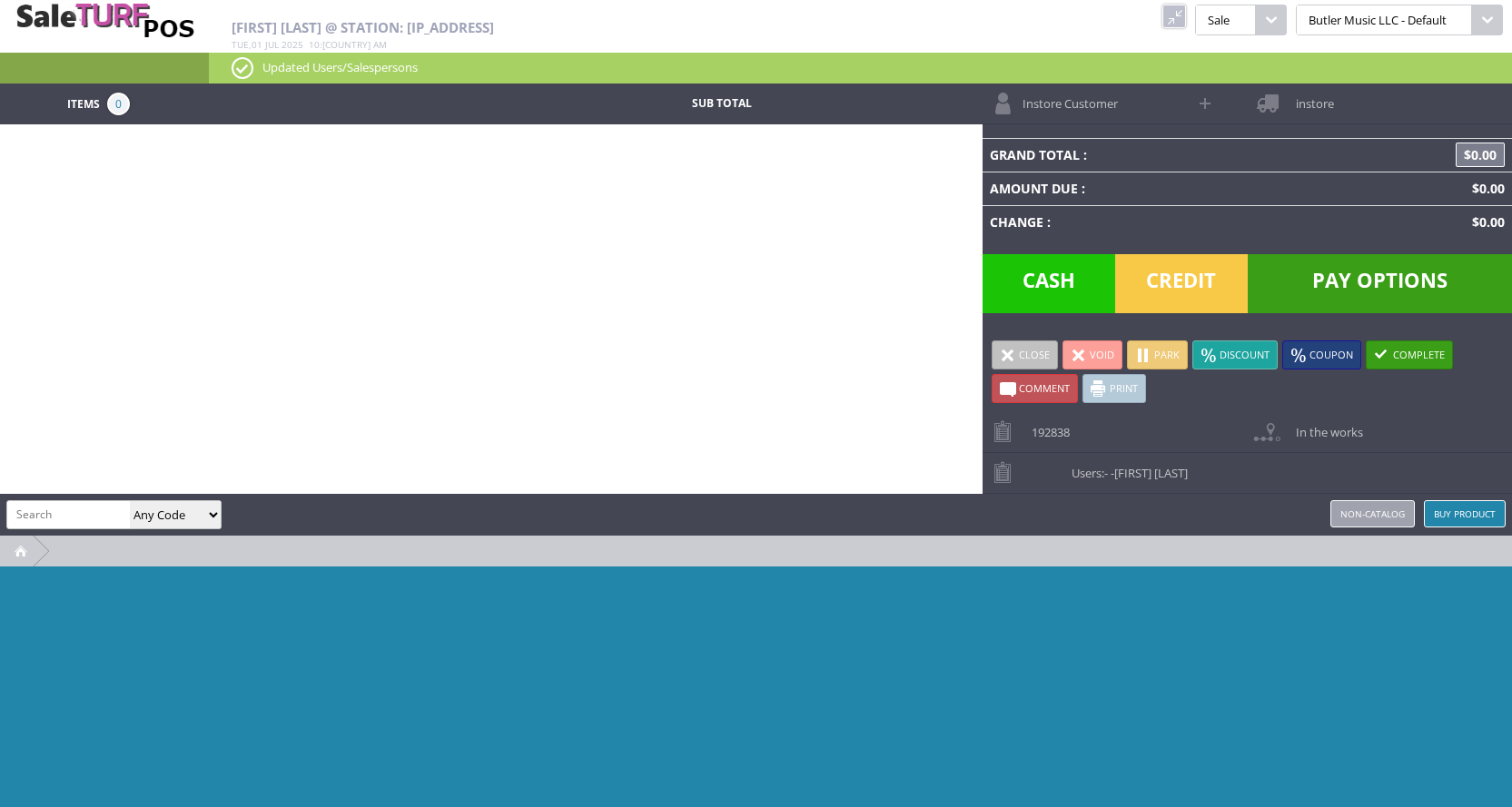 click on "192838" at bounding box center (1046, 426) 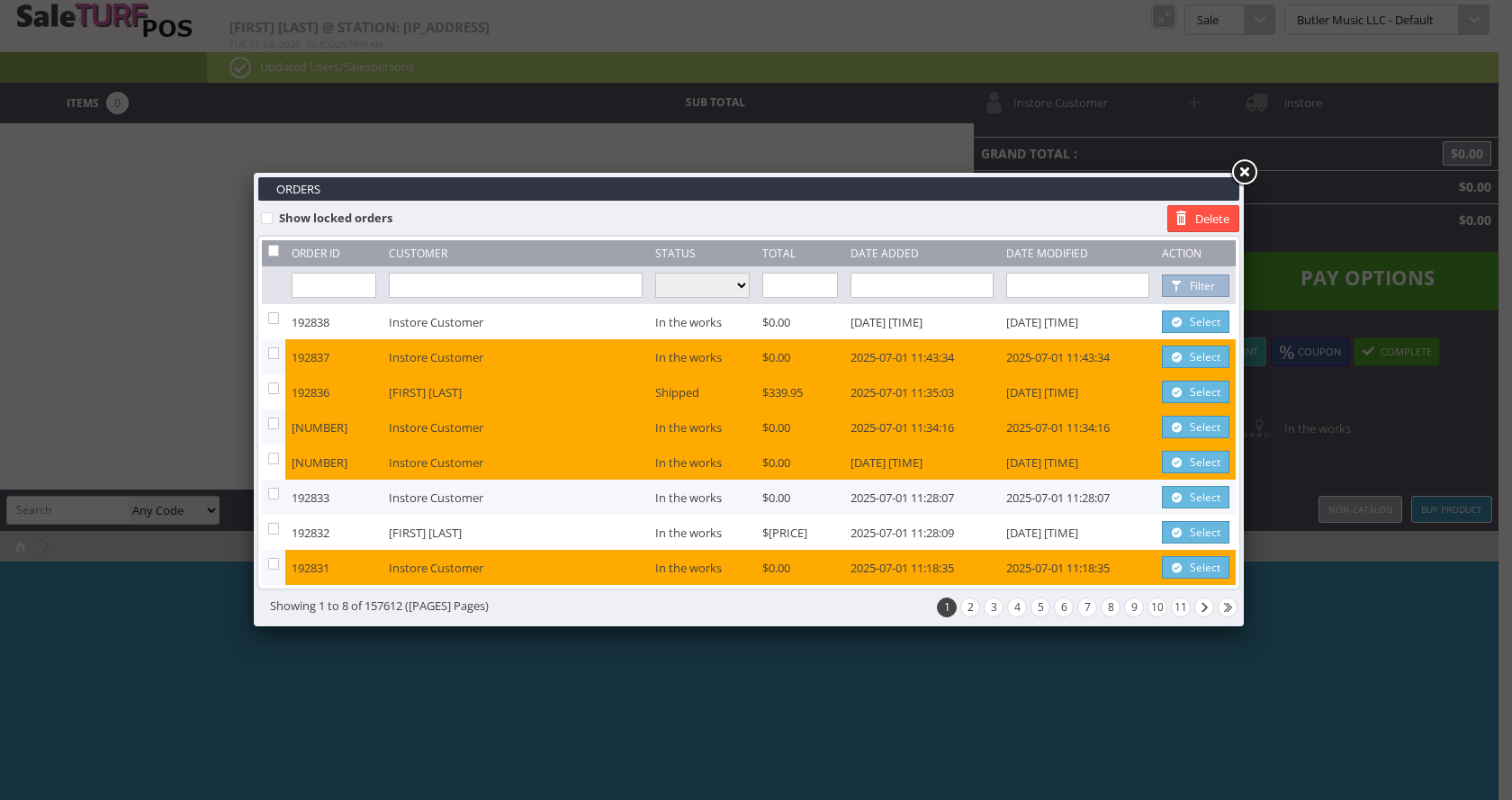 click at bounding box center (516, 285) 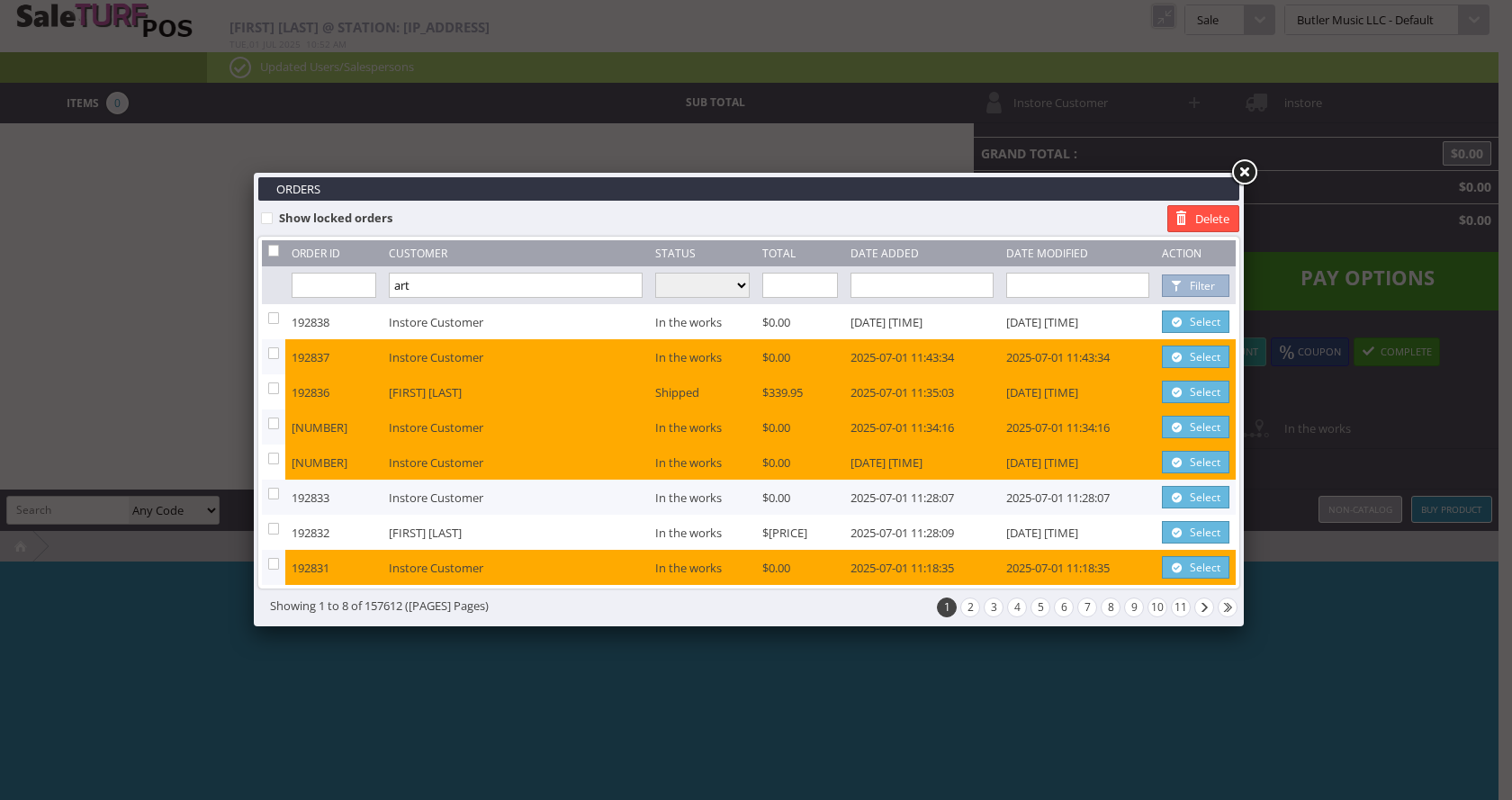 type on "art" 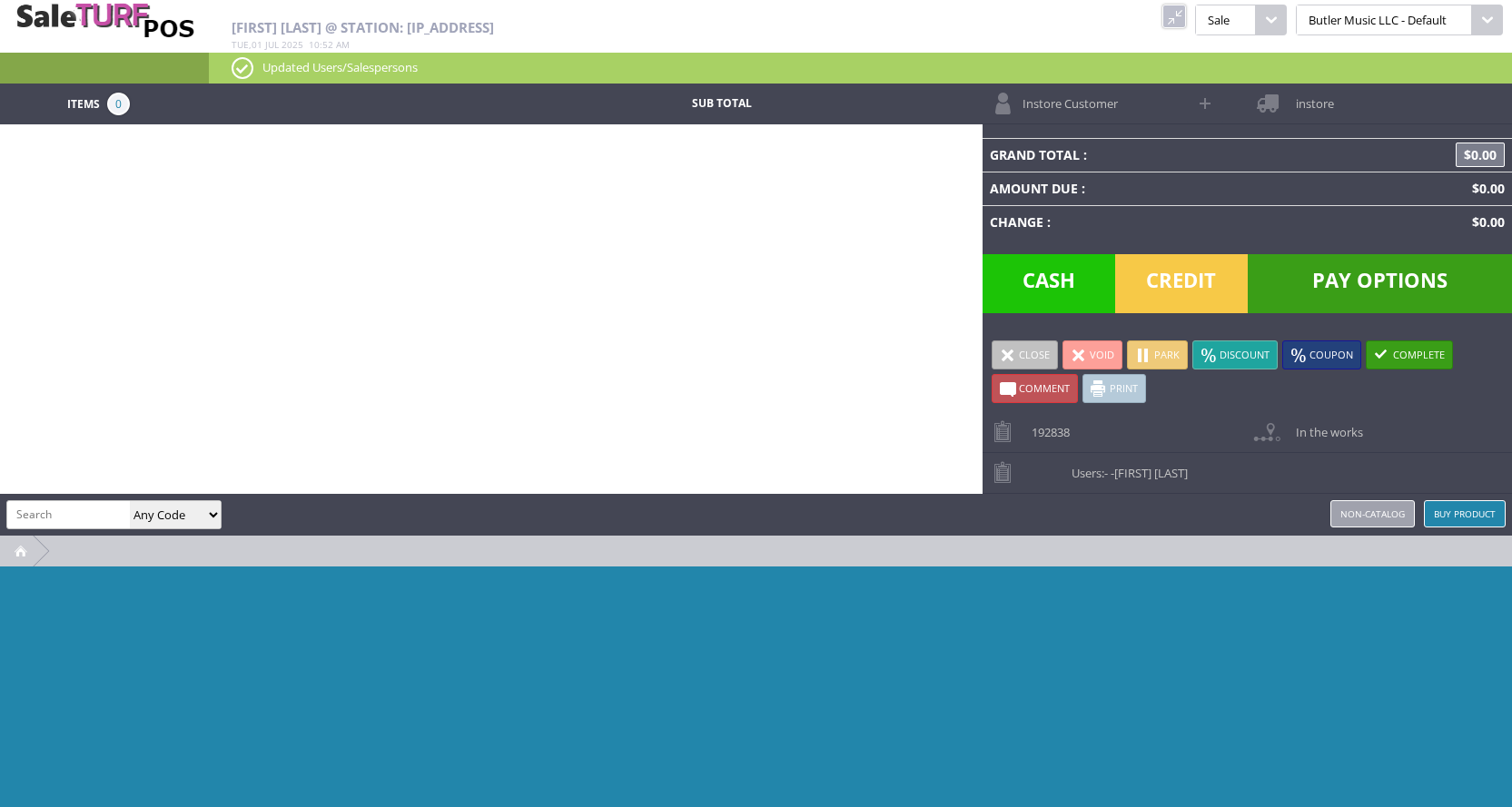 click at bounding box center [68, 514] 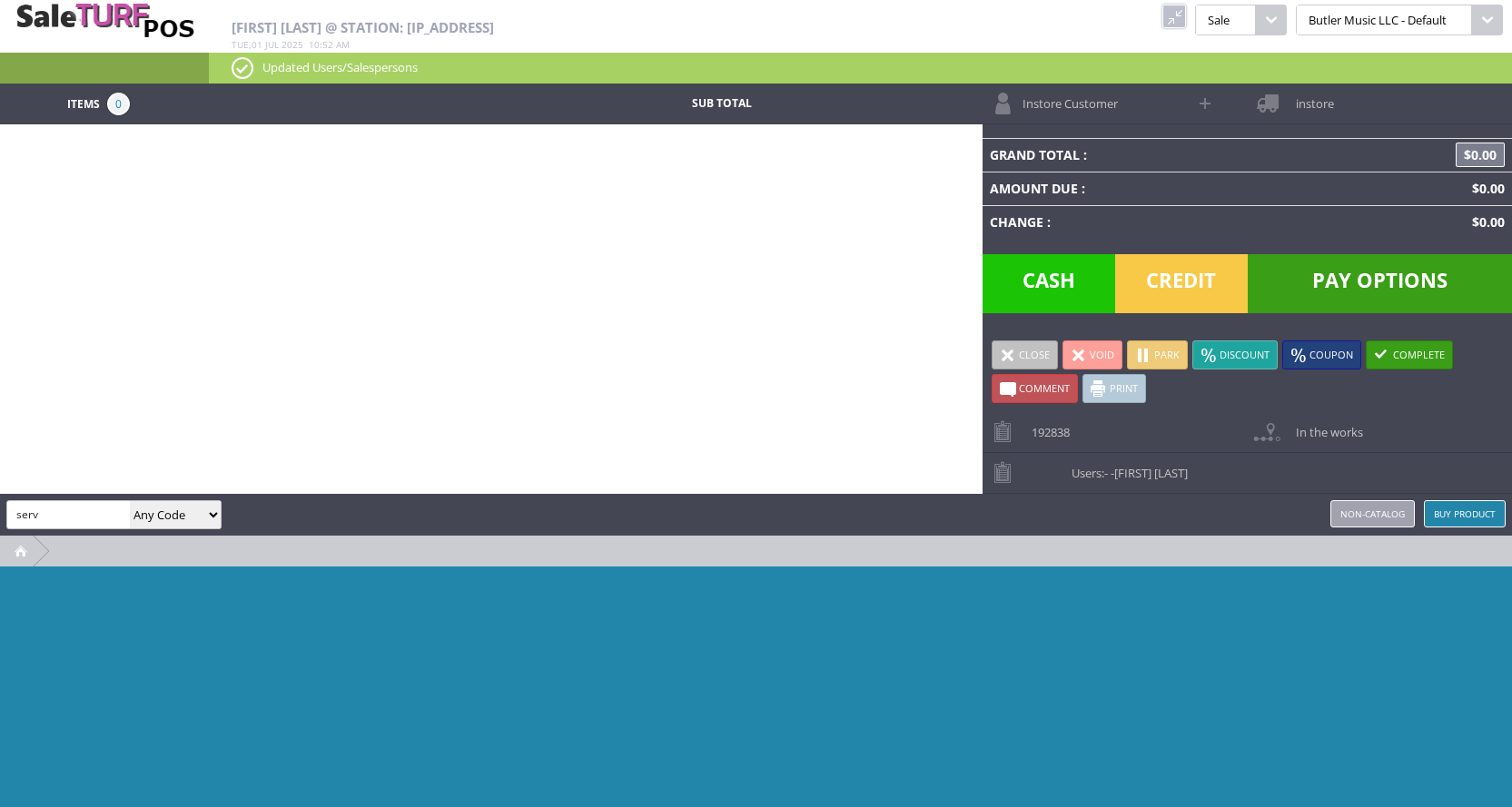 type on "serv" 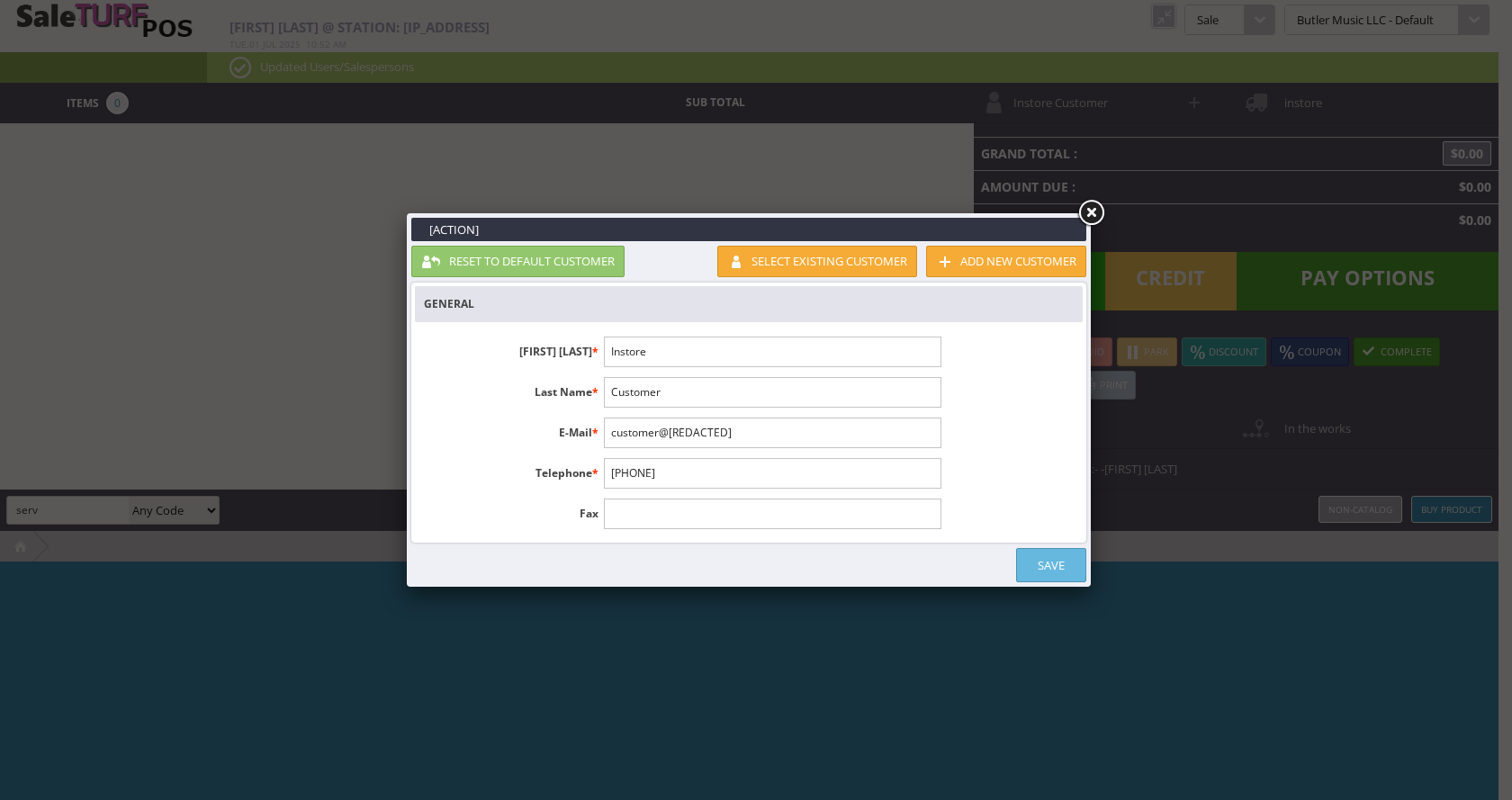 click on "Instore" at bounding box center (772, 352) 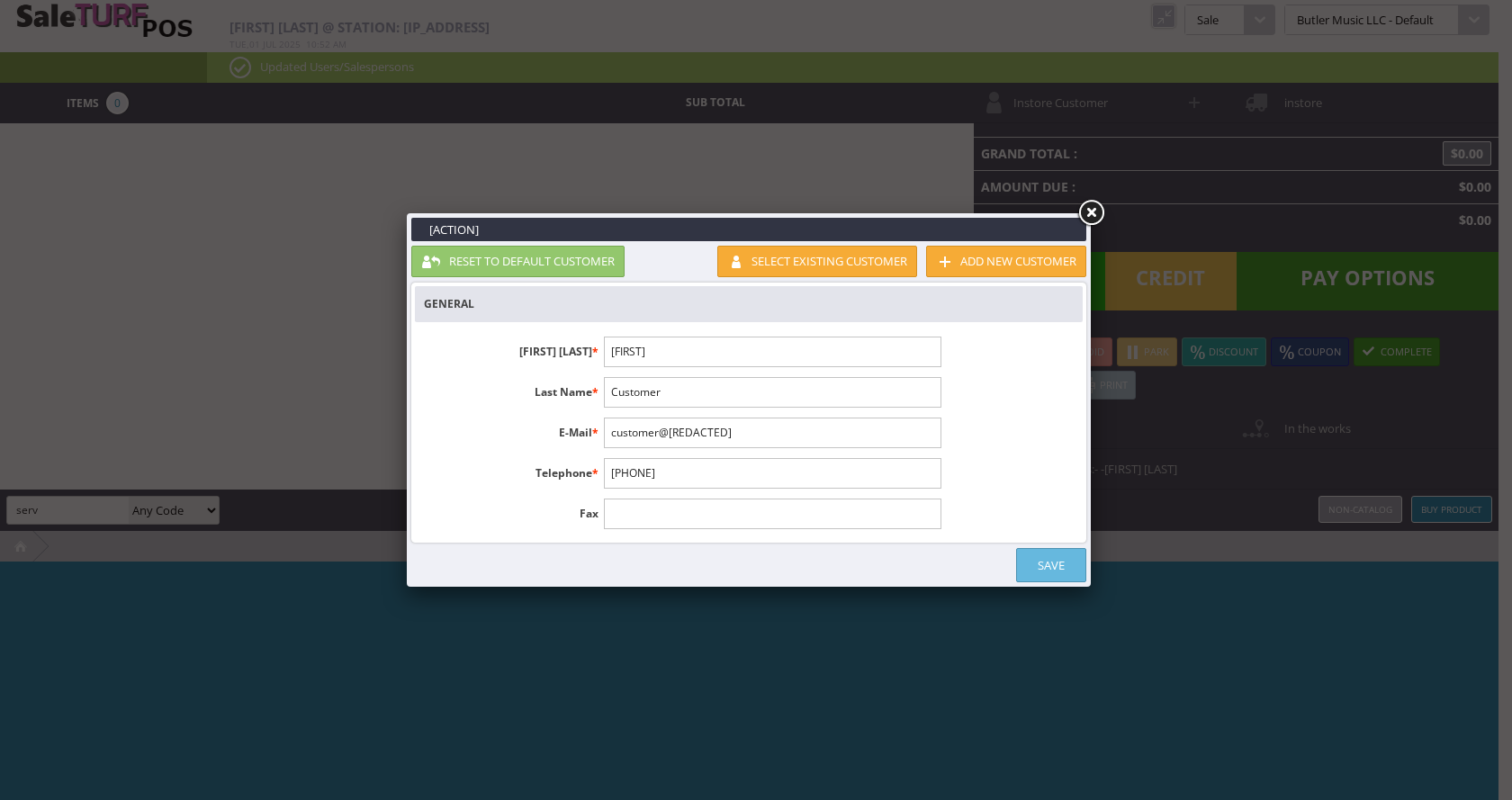 type on "[FIRST]" 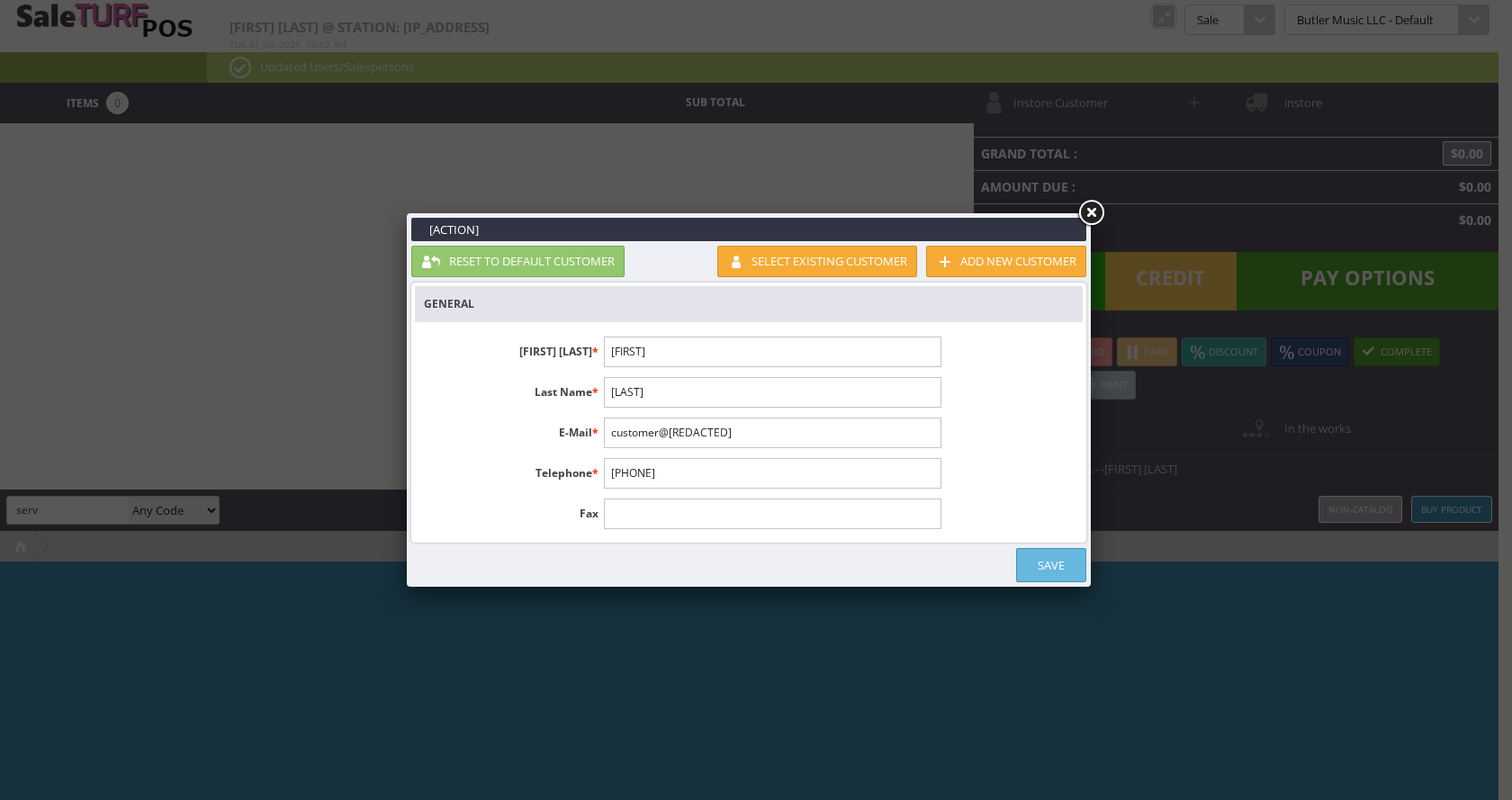 type on "[LAST]" 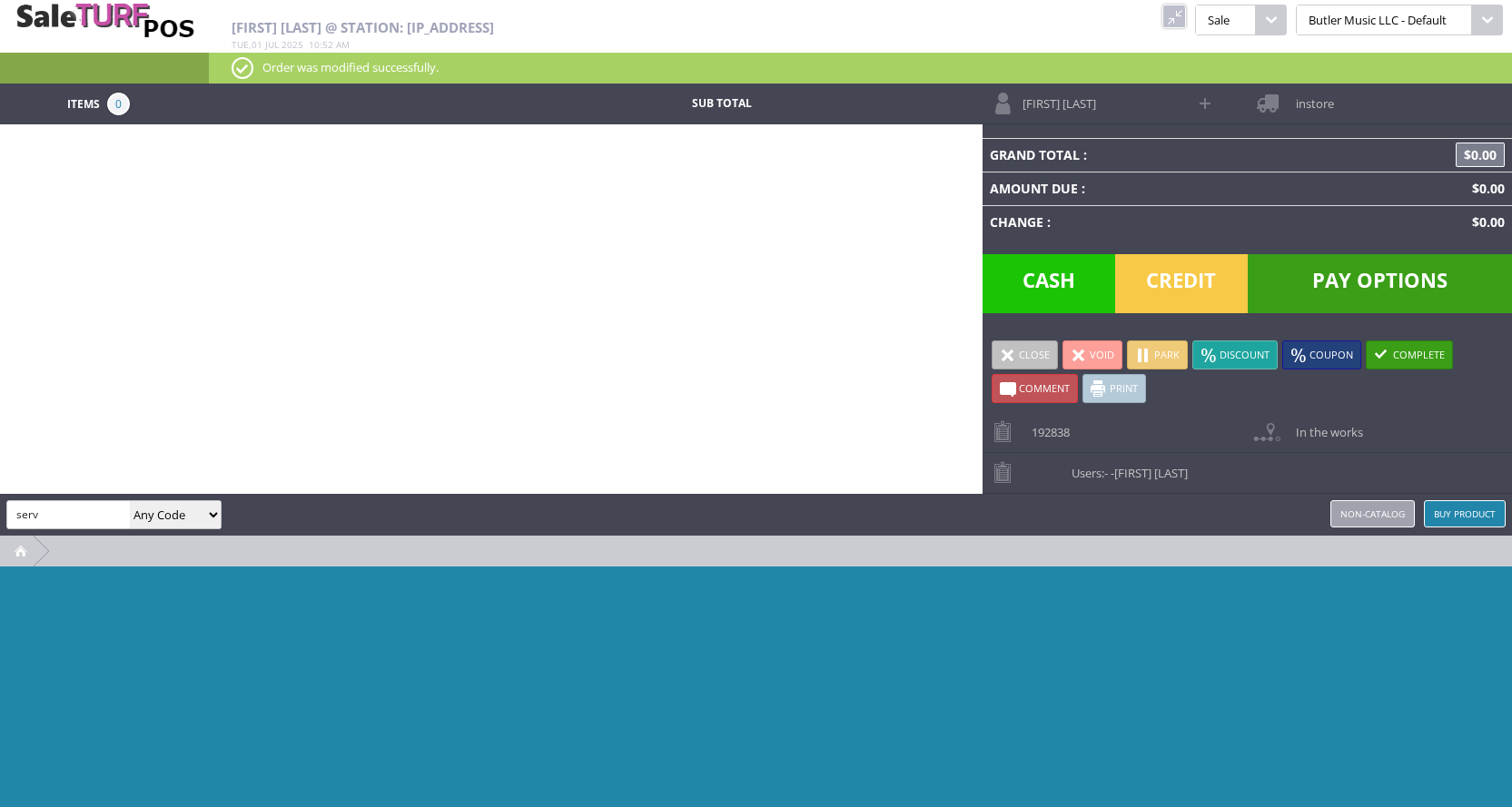 click on "serv" at bounding box center [68, 514] 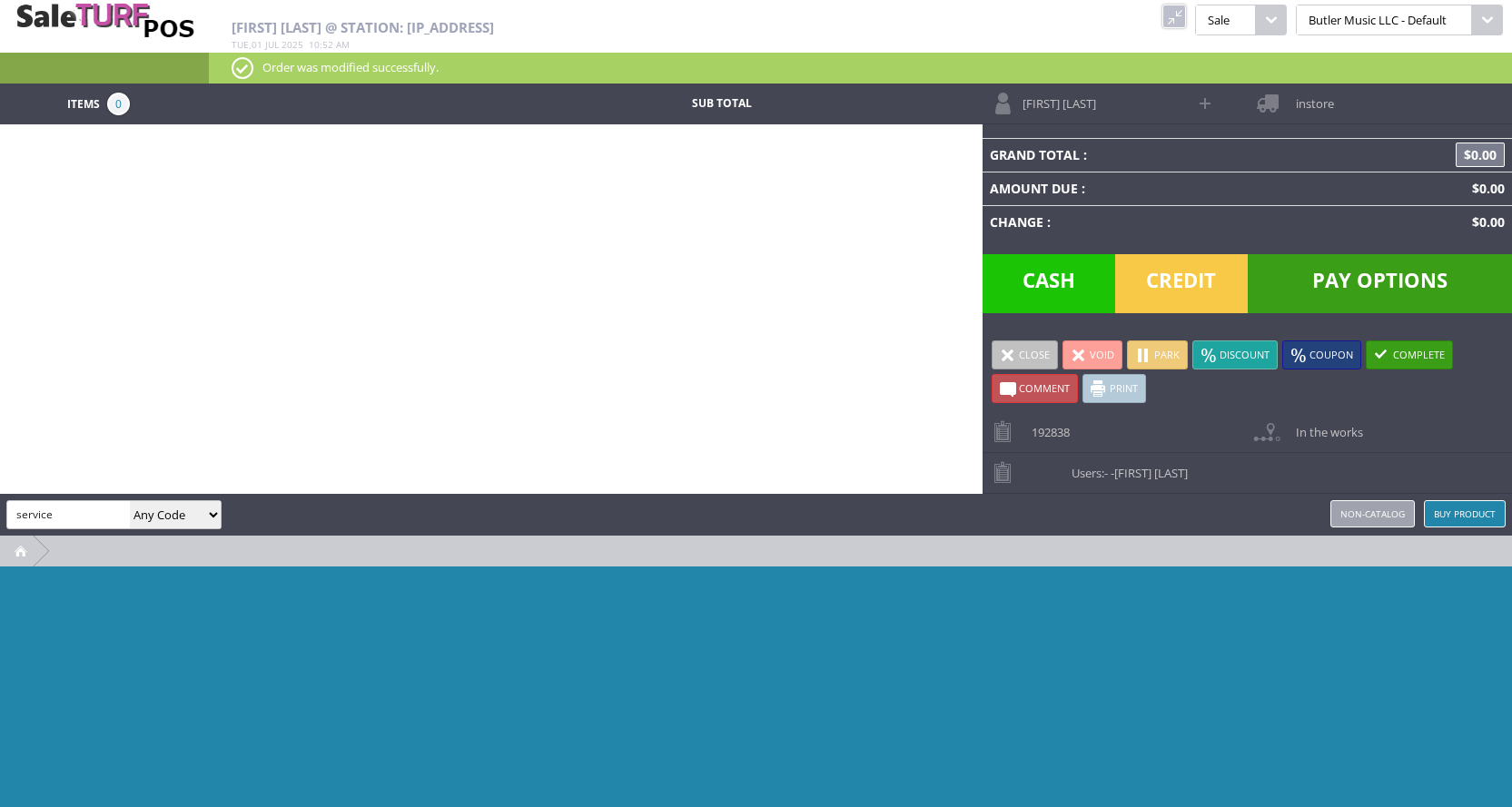 click on "service" at bounding box center (68, 514) 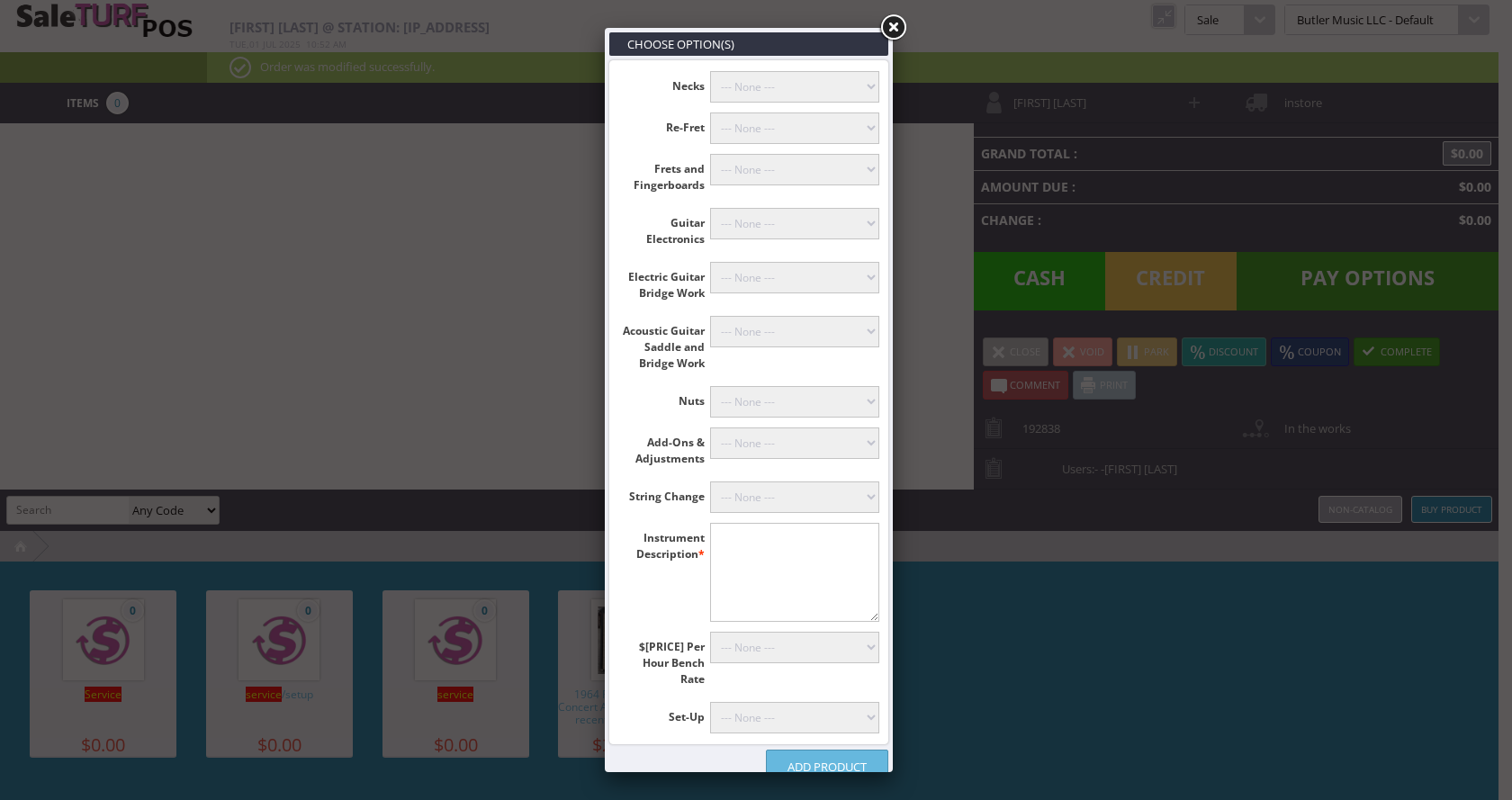 click on "--- None --- Floyd Rose (+$60.00) Classicals, Latin, & Mandolin (+$30.00) 12-String Guitar (+$30.00) 6-String, 7-String, Banjo and Ukulele (+$20.00)" at bounding box center [795, 497] 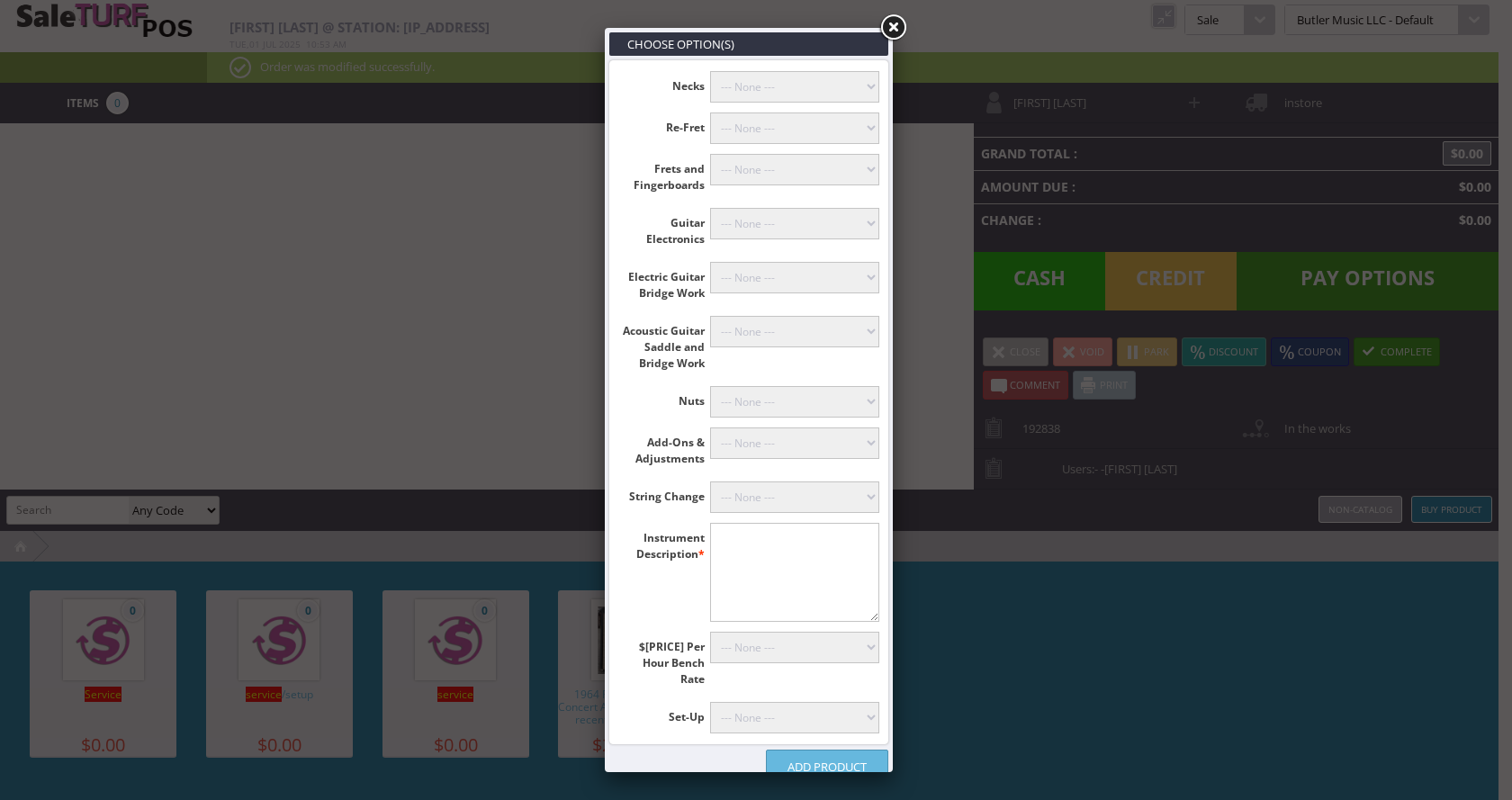 select on "18" 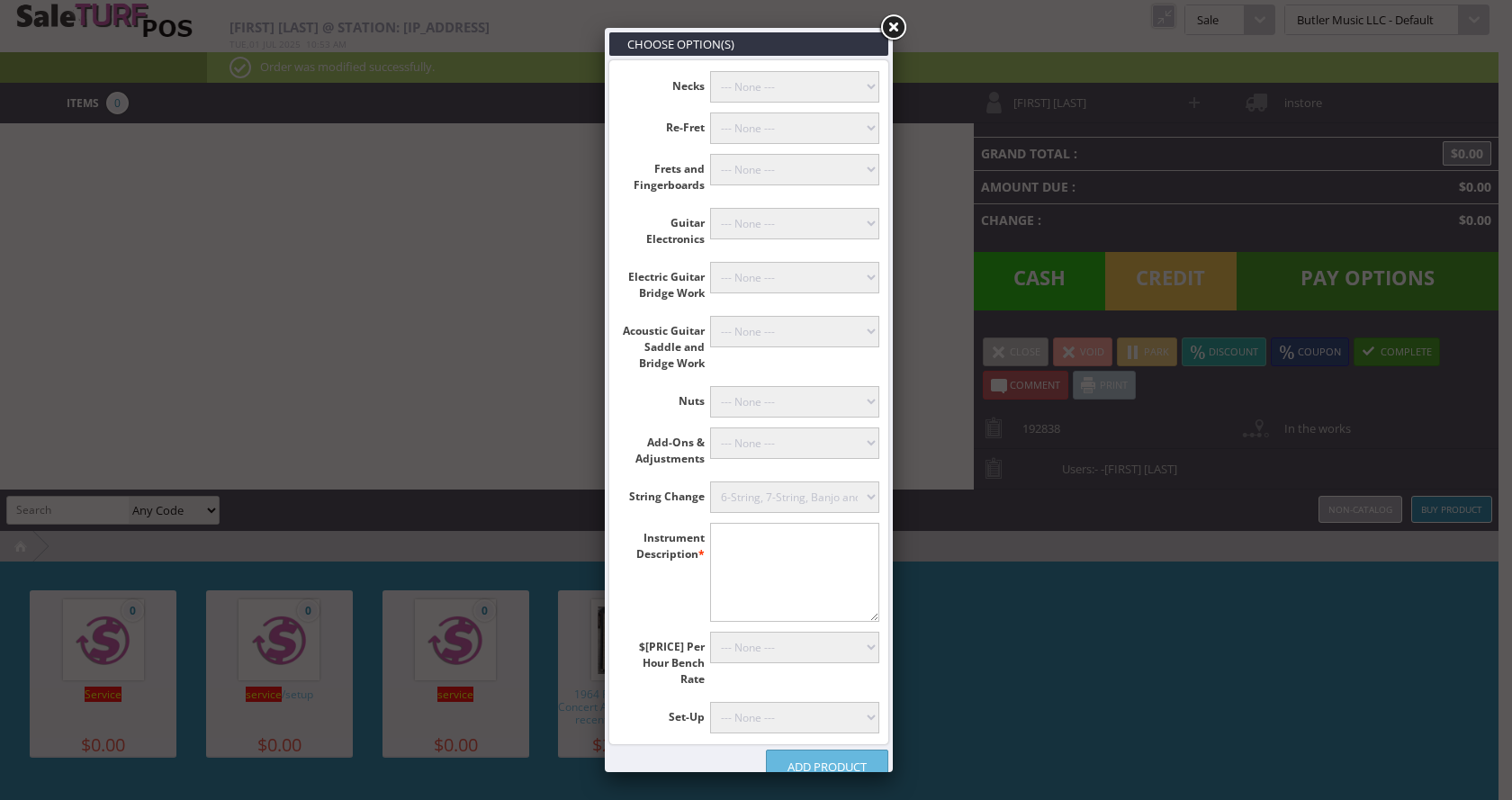 click on "--- None --- Floyd Rose (+$60.00) Classicals, Latin, & Mandolin (+$30.00) 12-String Guitar (+$30.00) 6-String, 7-String, Banjo and Ukulele (+$20.00)" at bounding box center [795, 497] 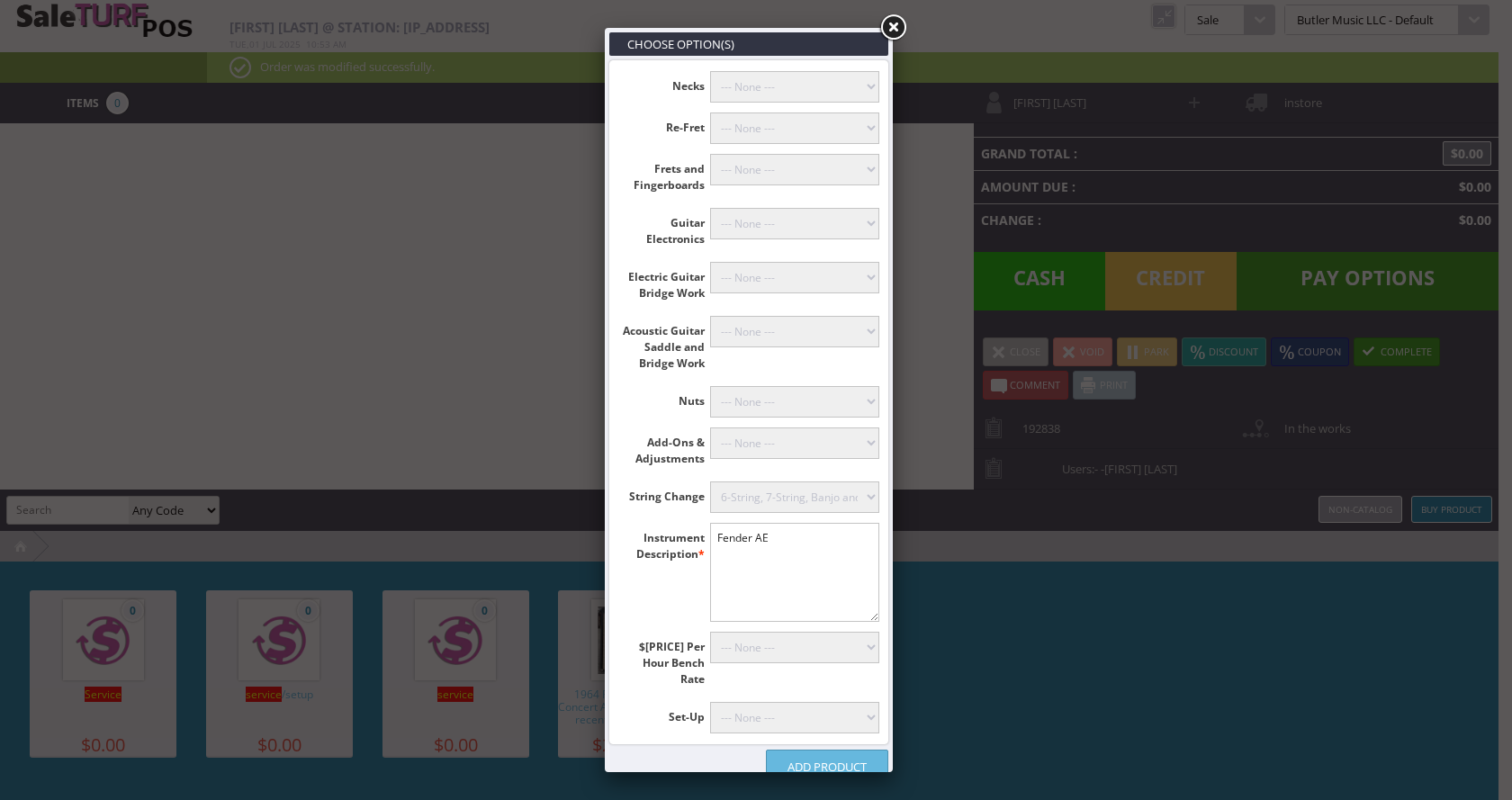 type on "Fender AE" 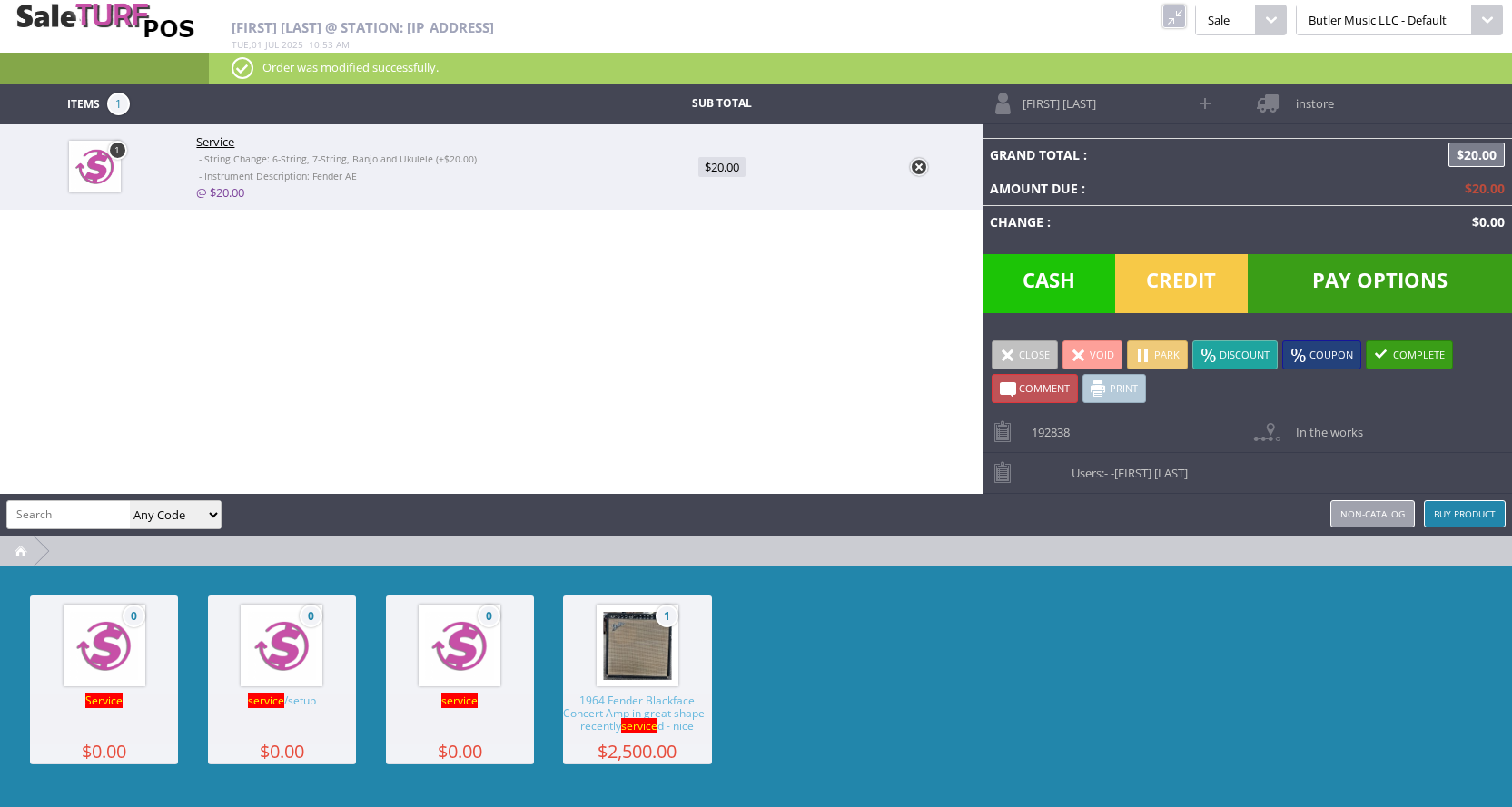 click at bounding box center [68, 514] 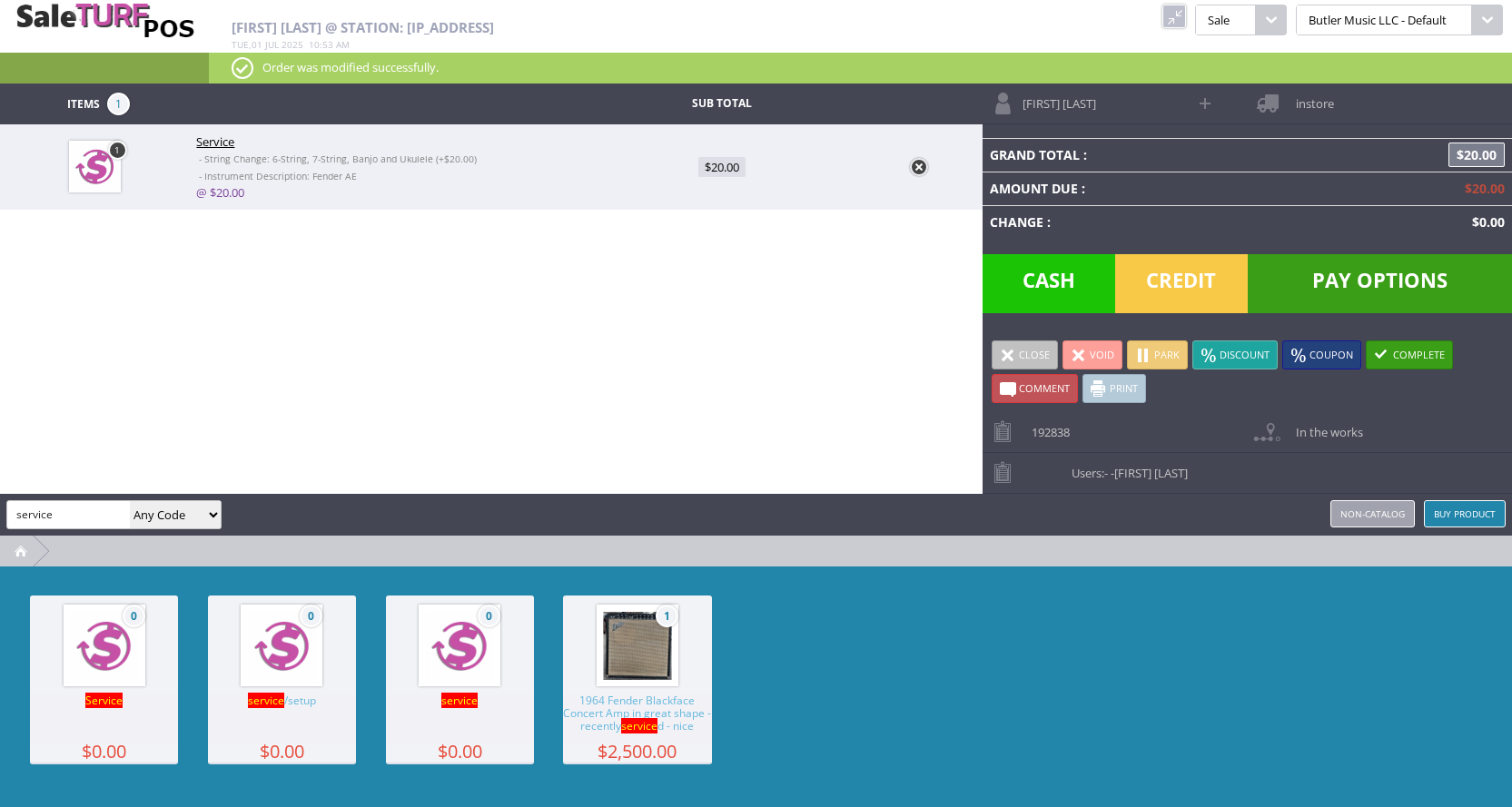 type on "service" 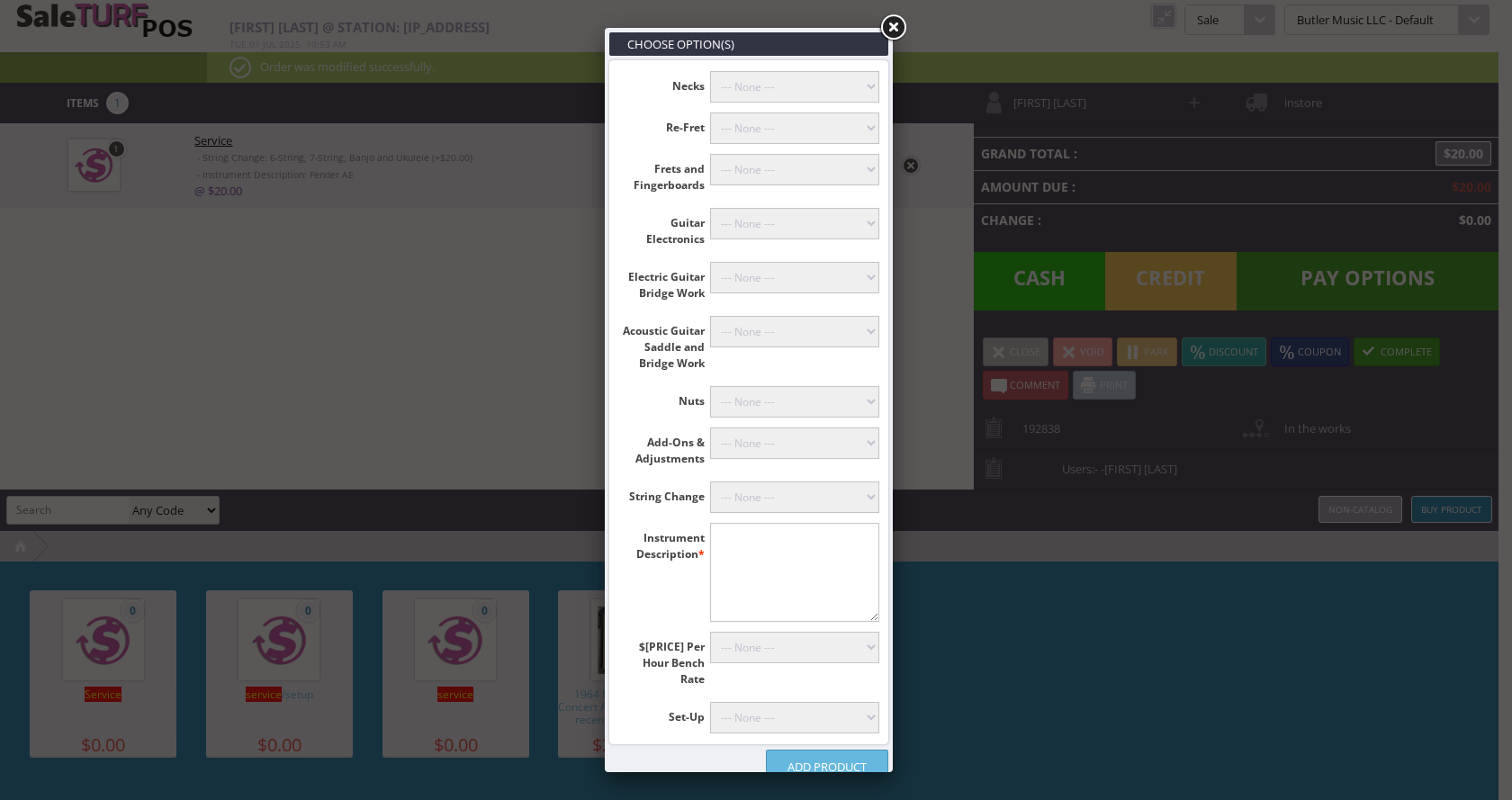 click on "--- None ---  Mandolin or Archtop (+$89.00) With Fret Level, Recrown & Polish (+$159.00) Floyd Rose, 12-String, Latin, Banjo, Jaguar, Jazzmaster (+$89.00) Standard Guitar, Ukulele, Bass, Resonator, Bigsby, Lapsteel (+$79.00)" at bounding box center [795, 717] 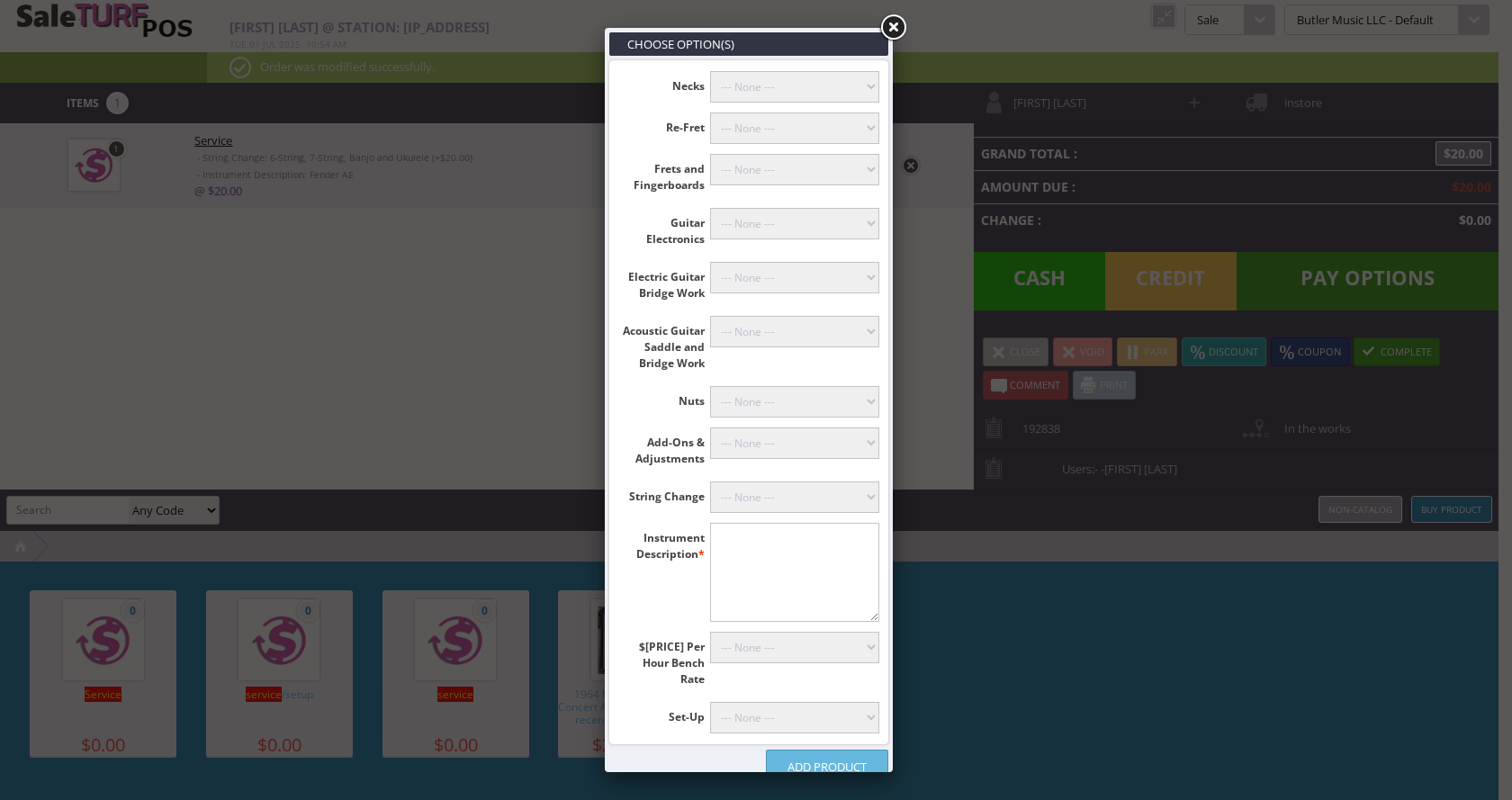 select on "23" 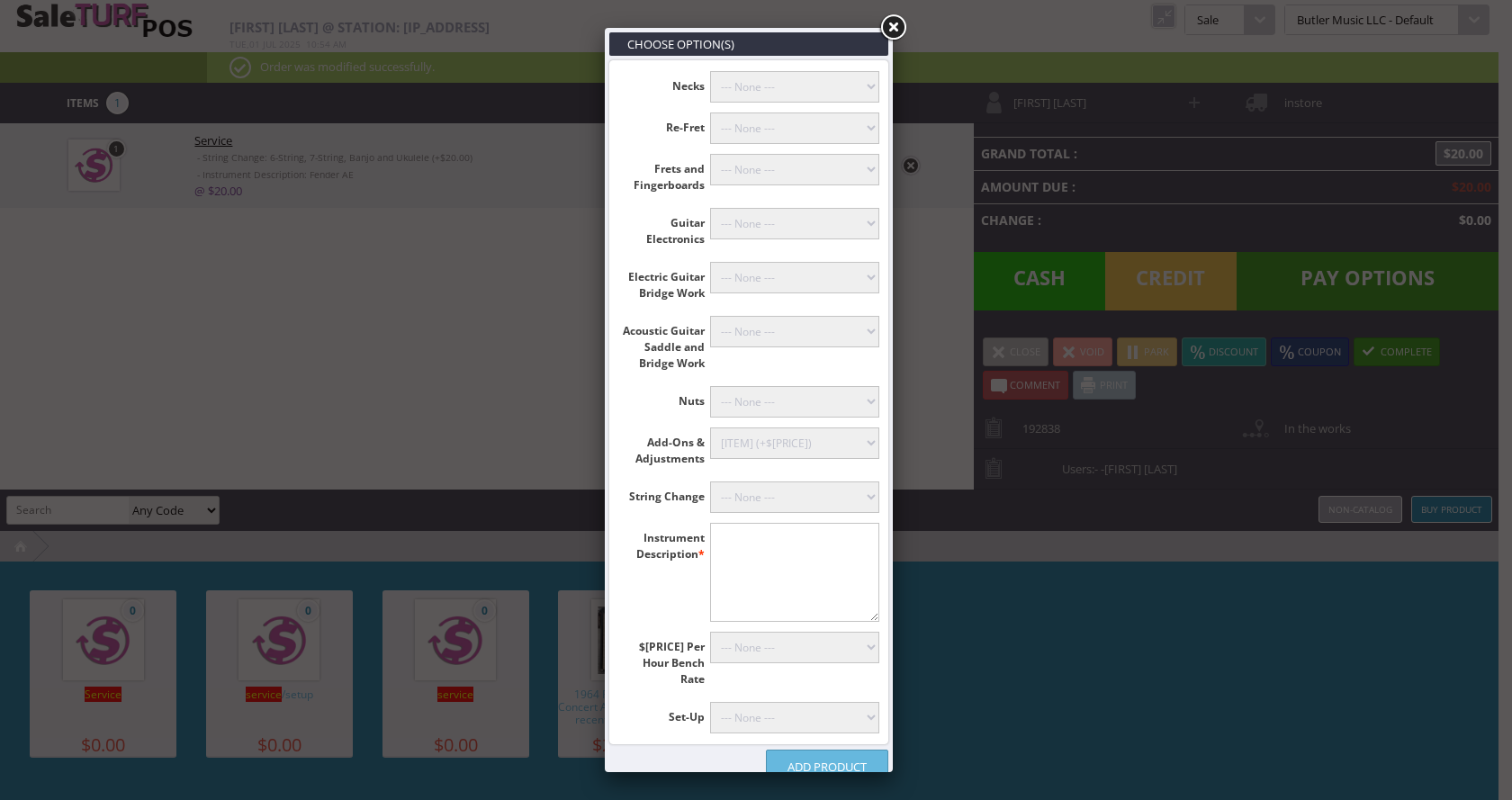 click on "--- None ---  12-String Tuner Install (+$50.00) Tuner Mounting, Drop In, 6-String (+$20.00) Tuner Install, with Feaming & Drilling 6-String (+$35.00) Tuner Install, Non-Dog Ears (Sperzels, Schaller) (+$40.00) Shimming Side of Neck Pocket (+$15.00) Shimming Neck (+$15.00) Pick Guard Mounting, Strat Style Drop In (+$30.00) Pick Guard Mounting, Les Paul Style no Screws (+$10.00) Pick Guard Mounting, Cutting and Shaping (+$45.00) Masking Fingerboard (+$10.00) Glossing Fingerboard (+$15.00) Filling Nut Slot (+$15.00) Dowel and Drill Strap Button (+$20.00) Clean Electronics (+$20.00) Blocking One Side of Tremolo (+$20.00) Blocking Both Sides of Tremolo (+$30.00) Adjust Truss Rod (+$10.00) Adjust Action or Intonation (+$15.00)" at bounding box center [795, 443] 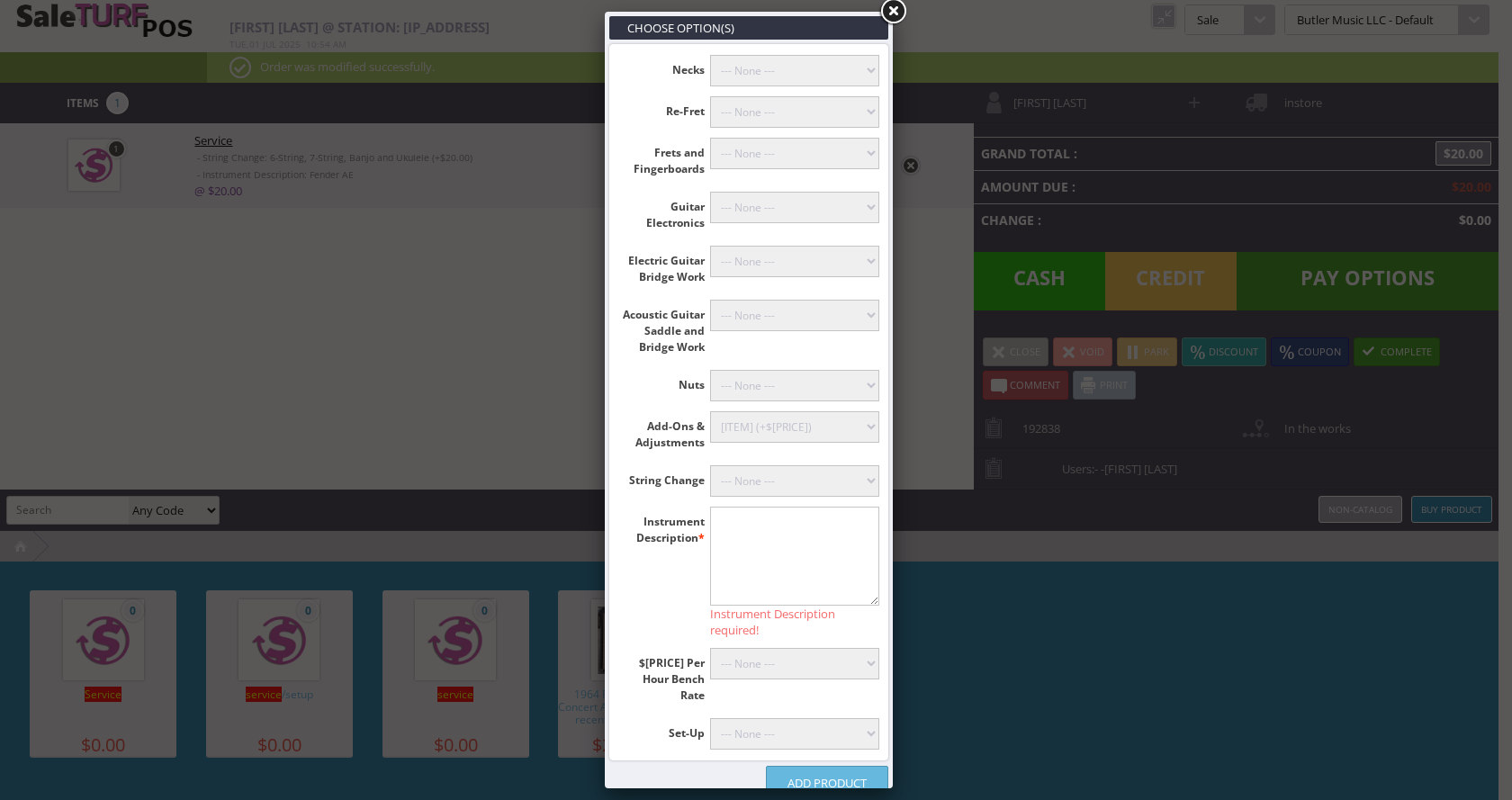 click at bounding box center (795, 556) 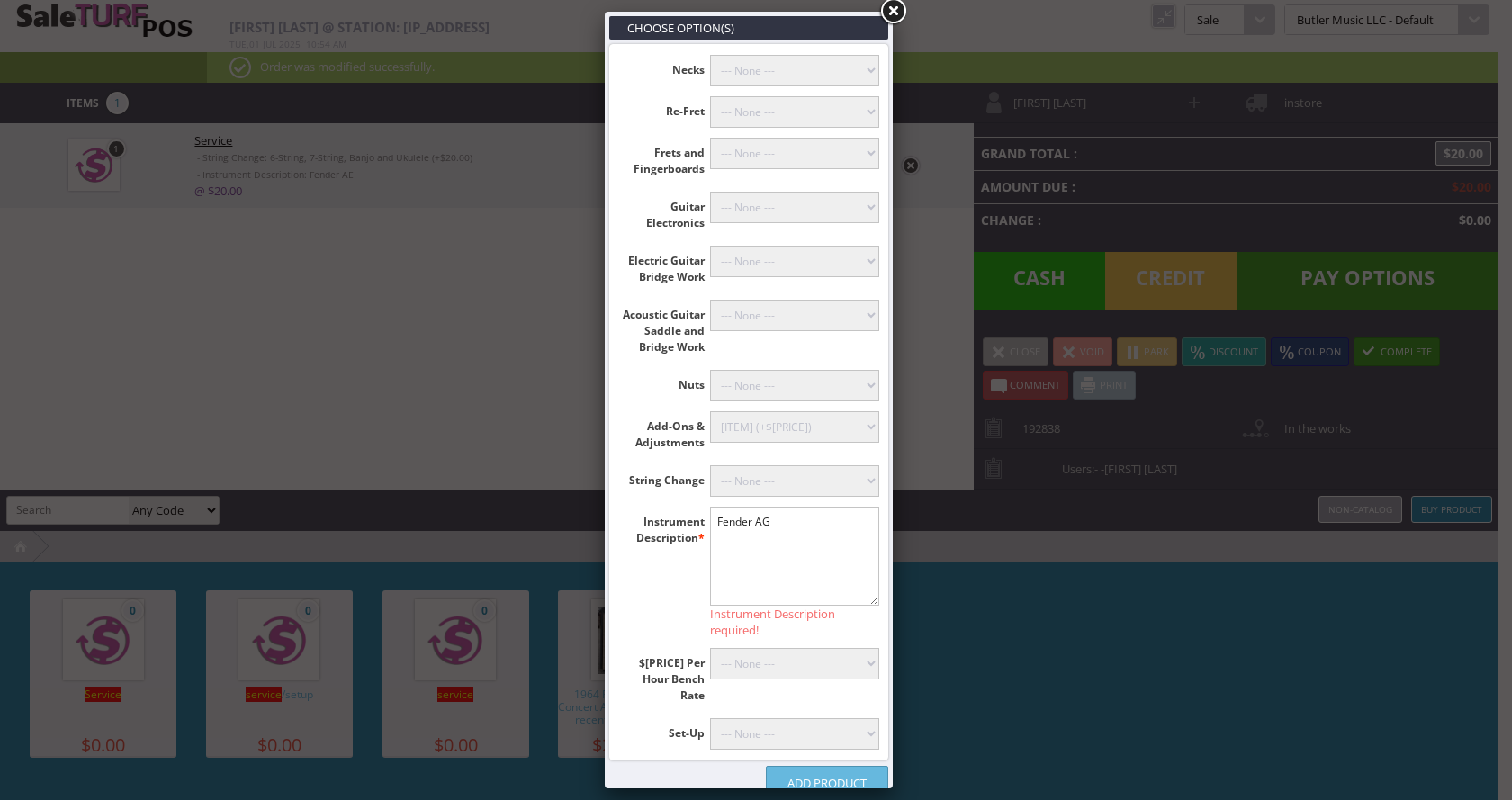 type on "Fender AG" 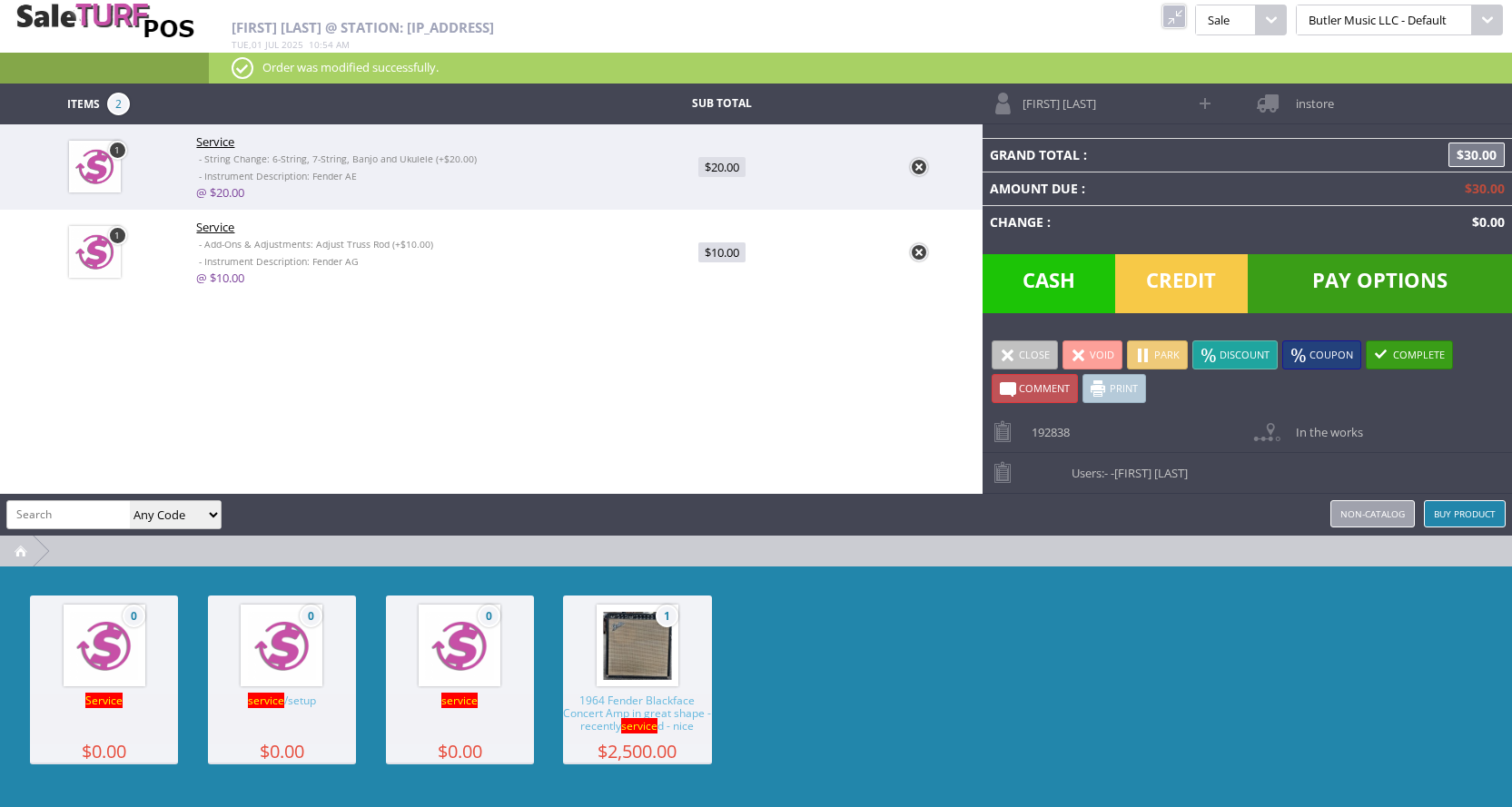click on "Park" at bounding box center (1157, 355) 